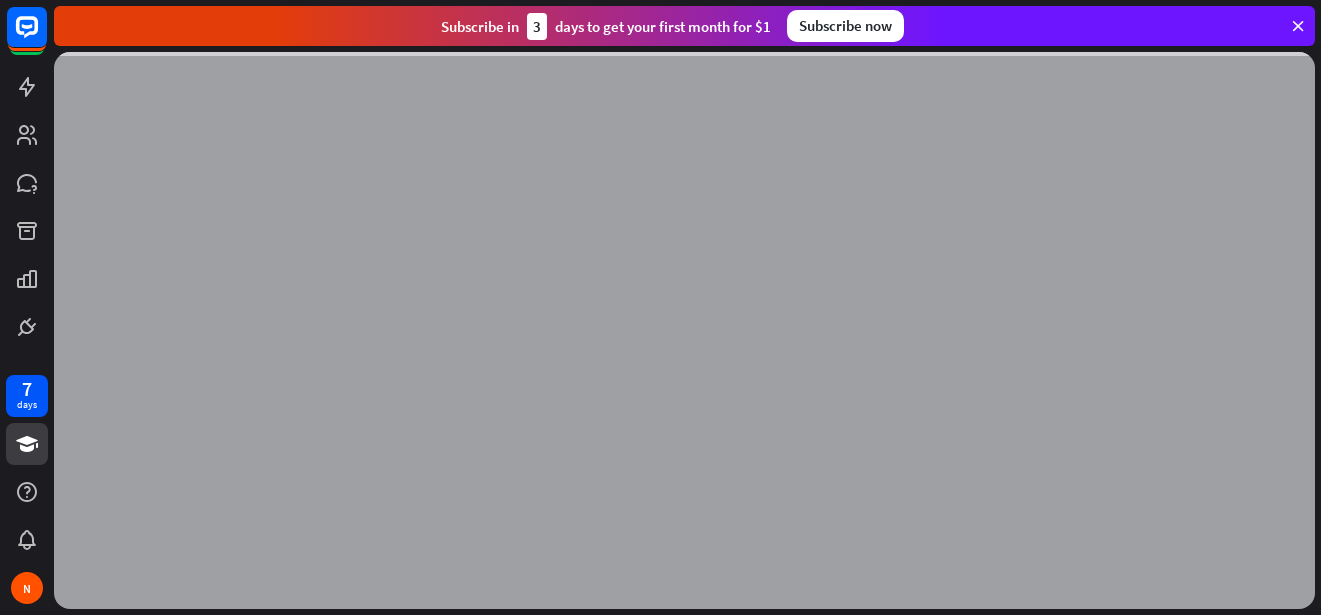 scroll, scrollTop: 0, scrollLeft: 0, axis: both 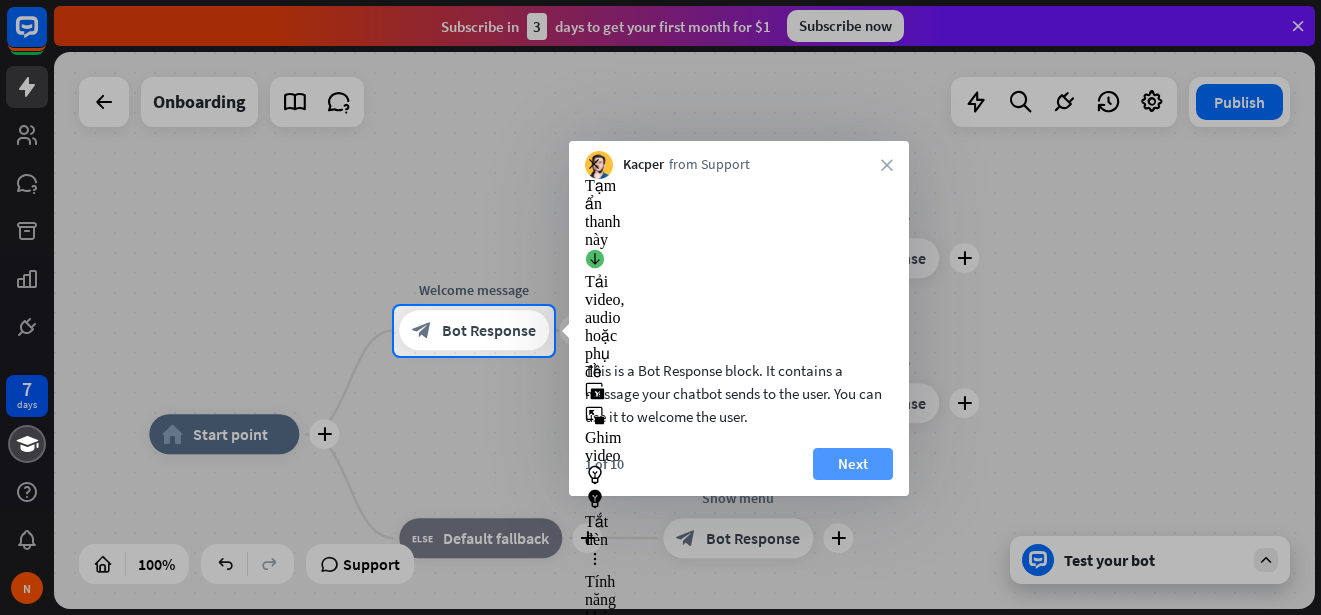 click on "Next" at bounding box center (853, 464) 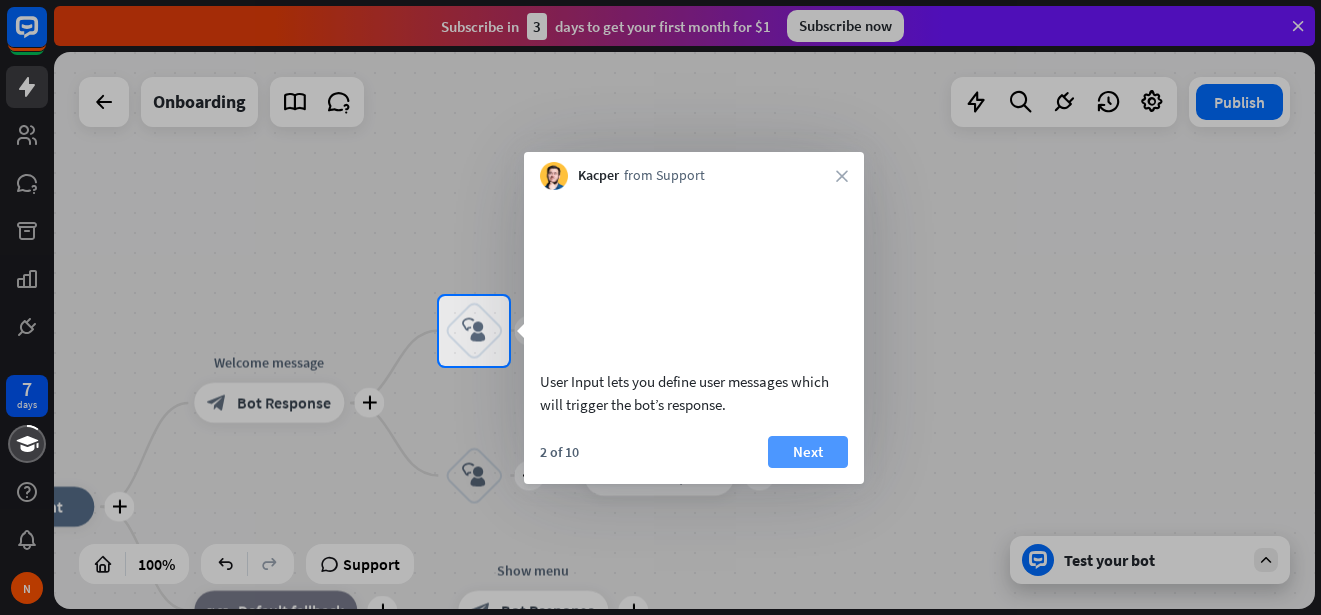 click on "Next" at bounding box center (808, 452) 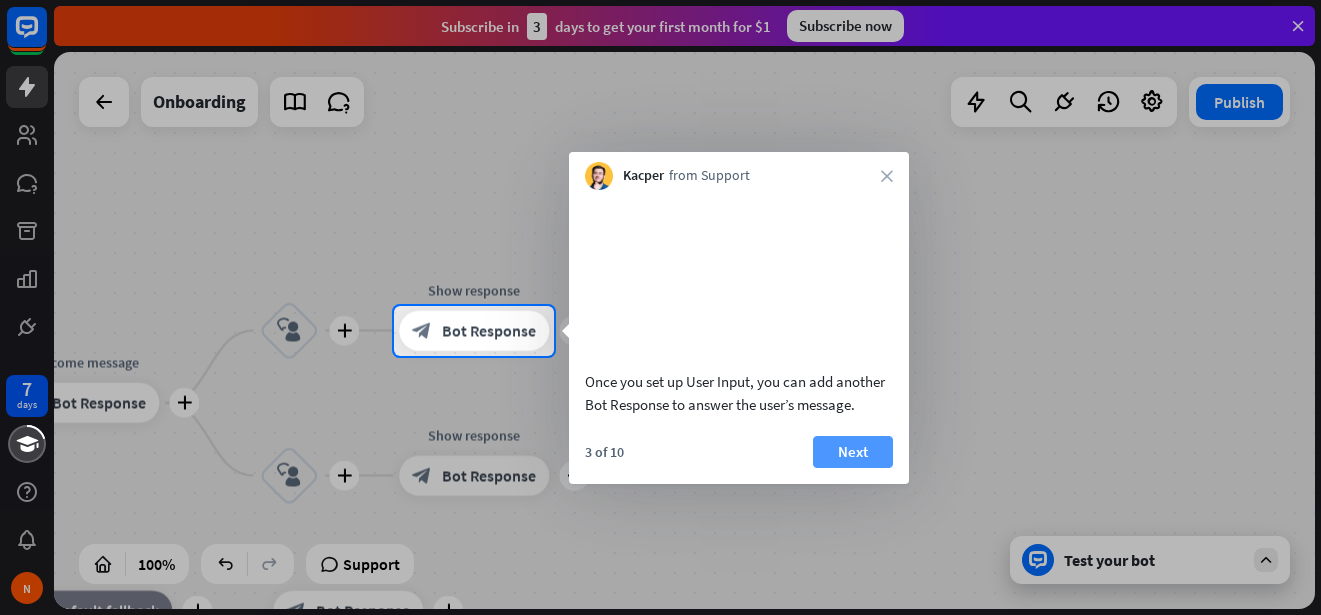 click on "Next" at bounding box center [853, 452] 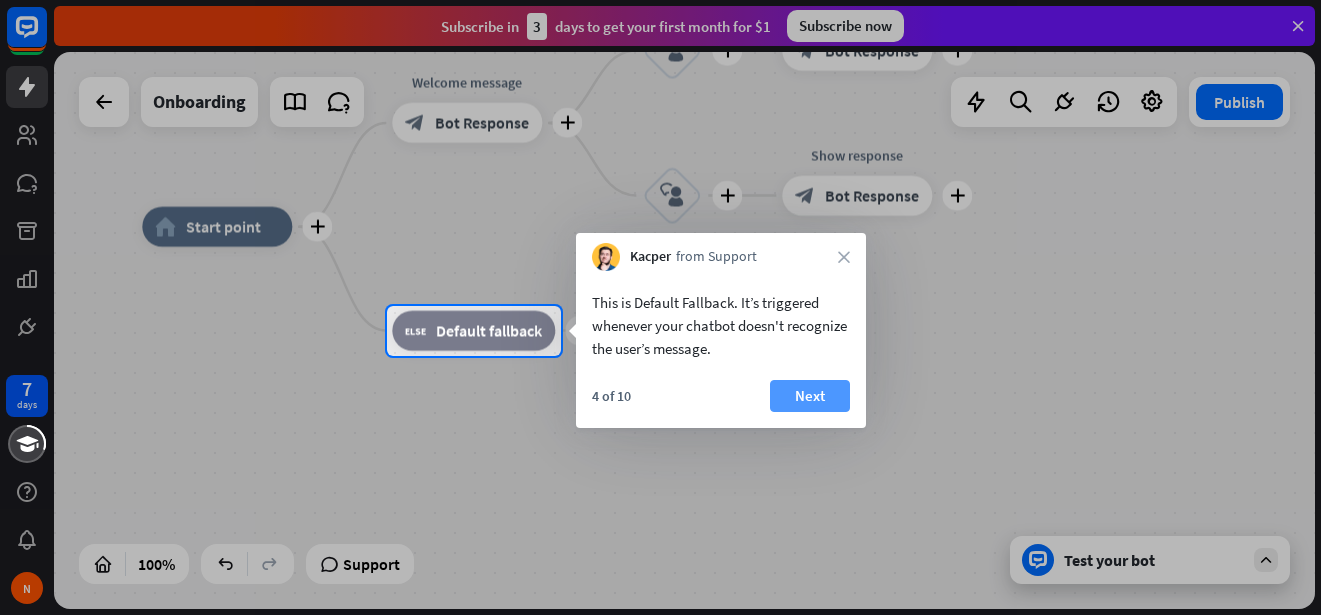 click on "Next" at bounding box center (810, 396) 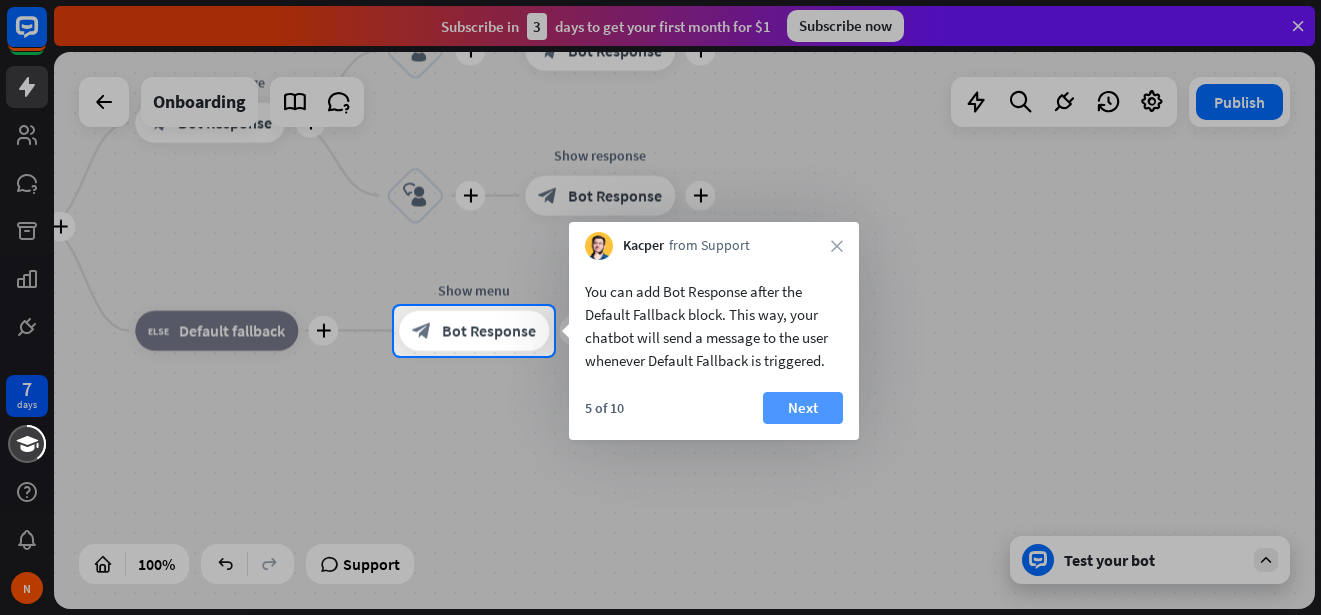 click on "Next" at bounding box center (803, 408) 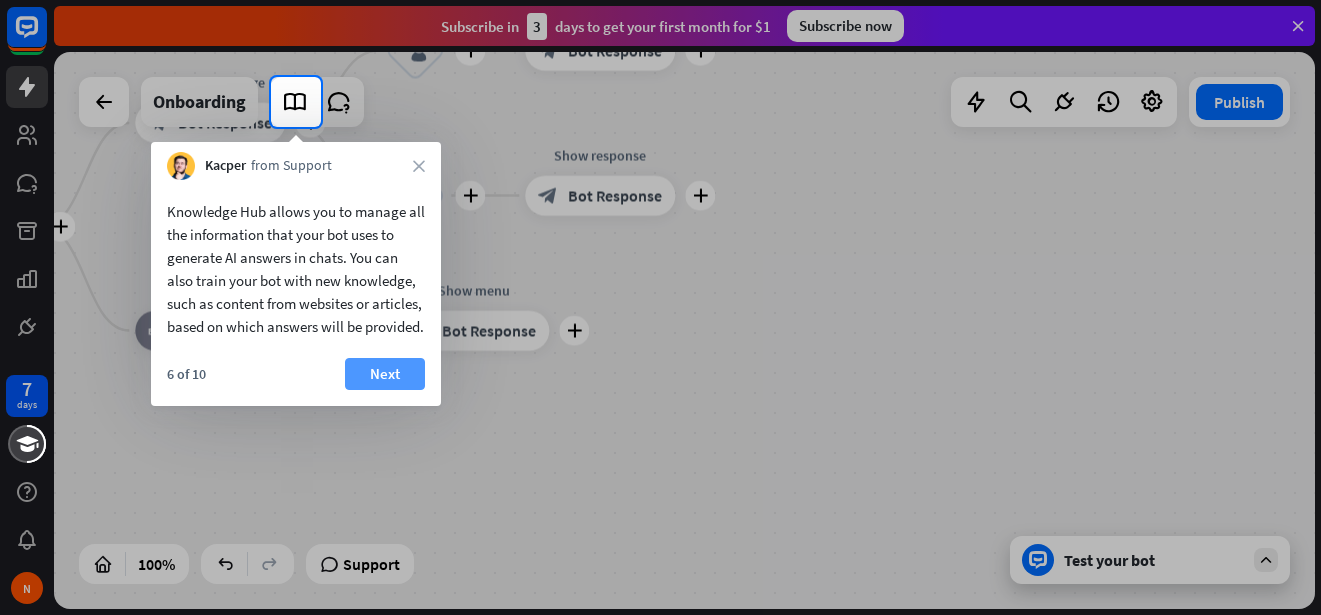 click on "Next" at bounding box center [385, 374] 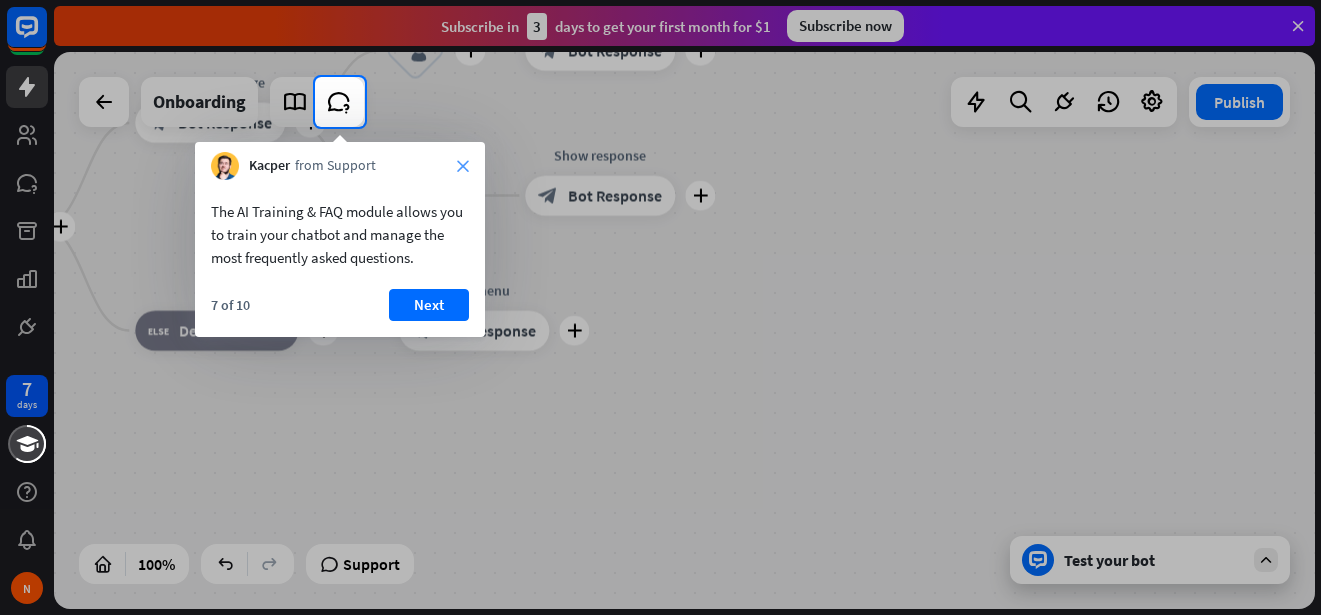 drag, startPoint x: 459, startPoint y: 164, endPoint x: 479, endPoint y: 196, distance: 37.735924 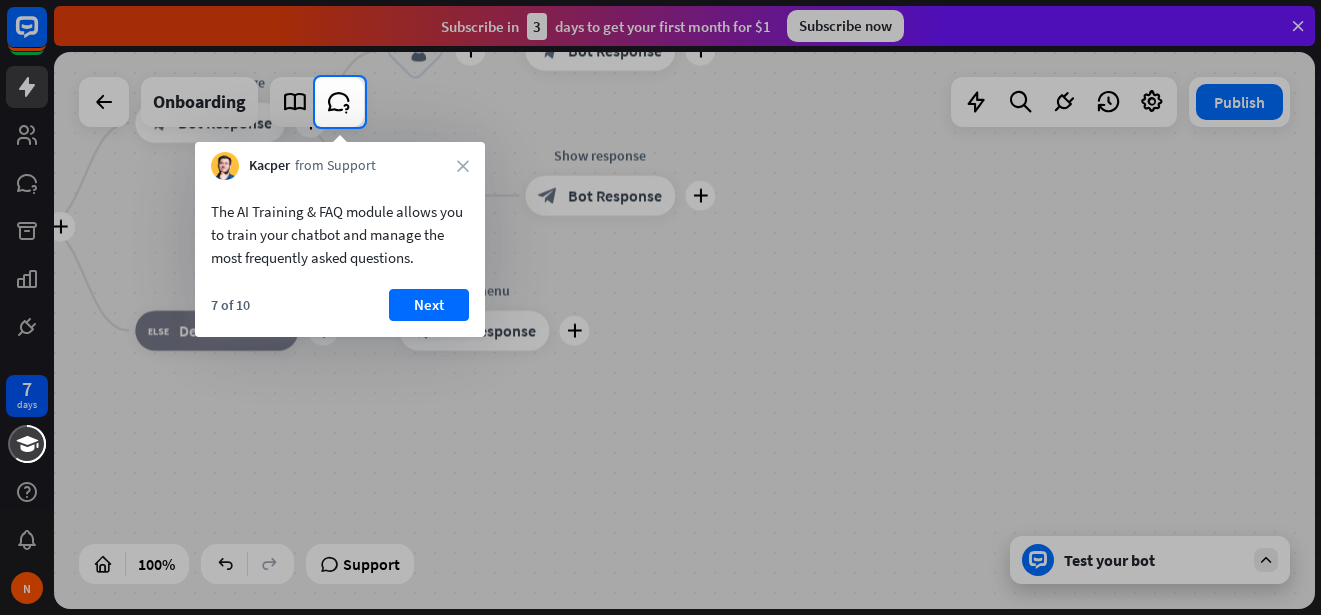 click on "close" at bounding box center (463, 166) 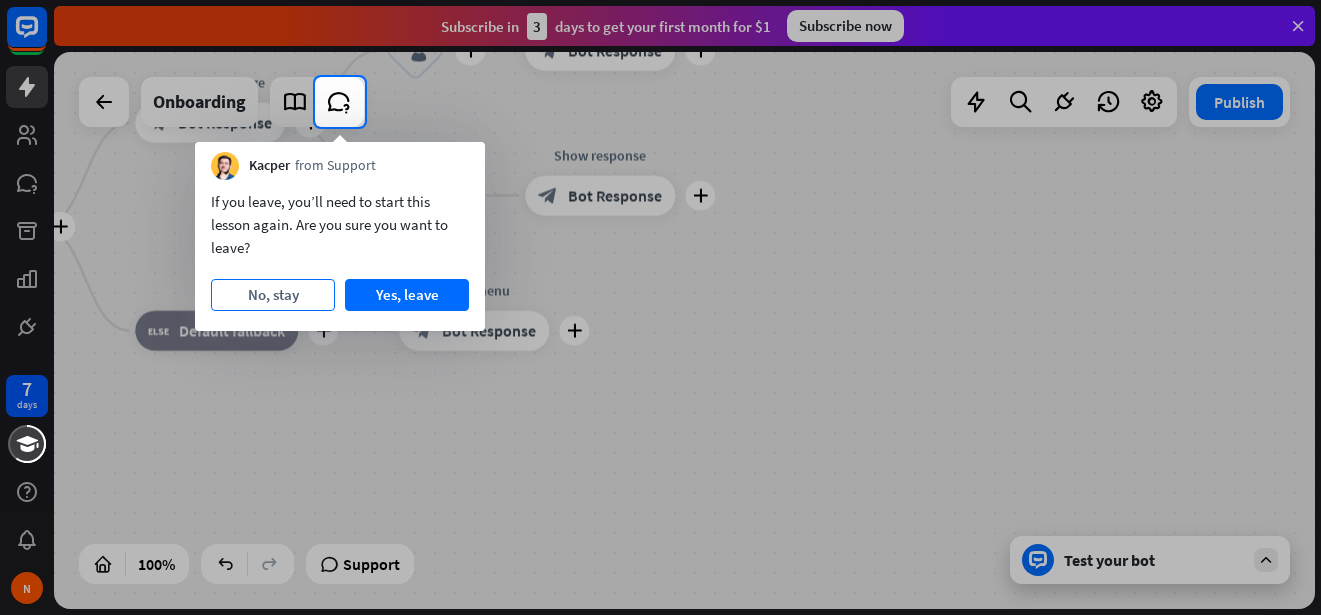 click on "No, stay" at bounding box center [273, 295] 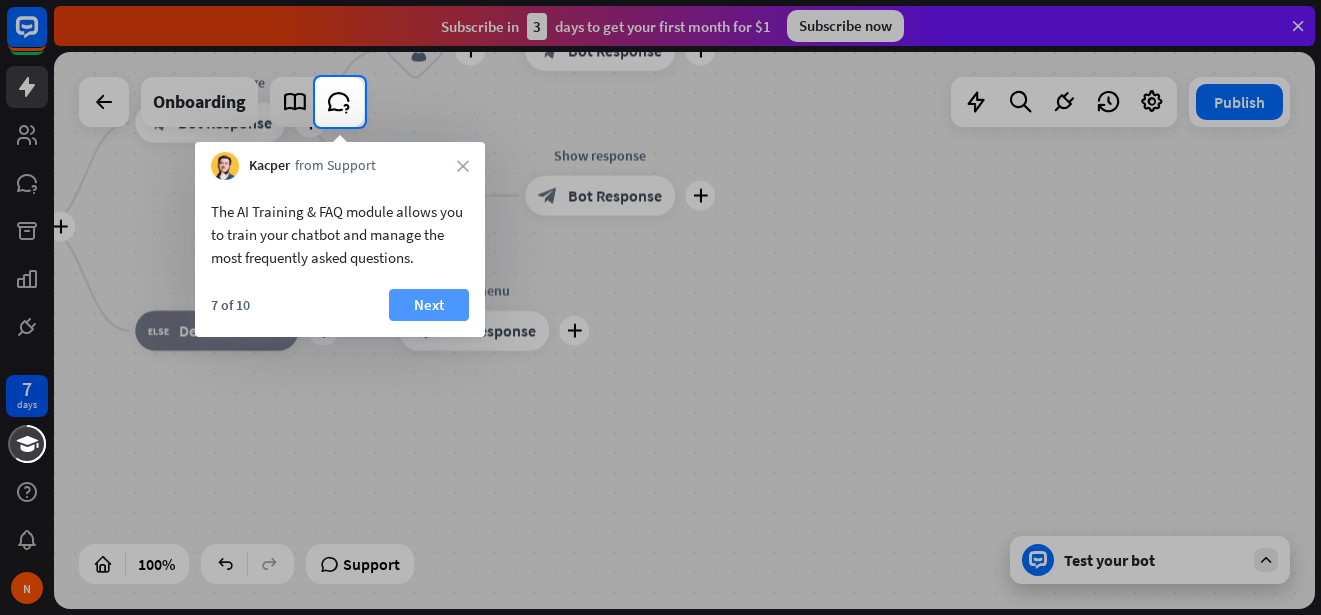 click on "Next" at bounding box center [429, 305] 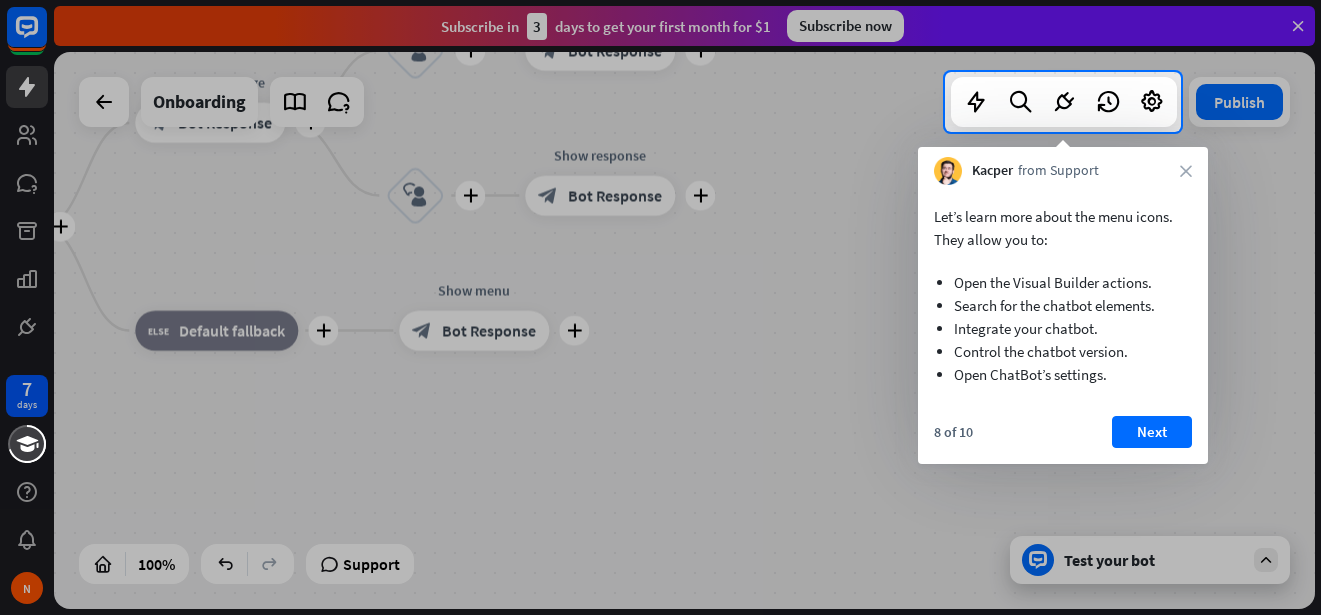 drag, startPoint x: 1281, startPoint y: 408, endPoint x: 1307, endPoint y: 263, distance: 147.31259 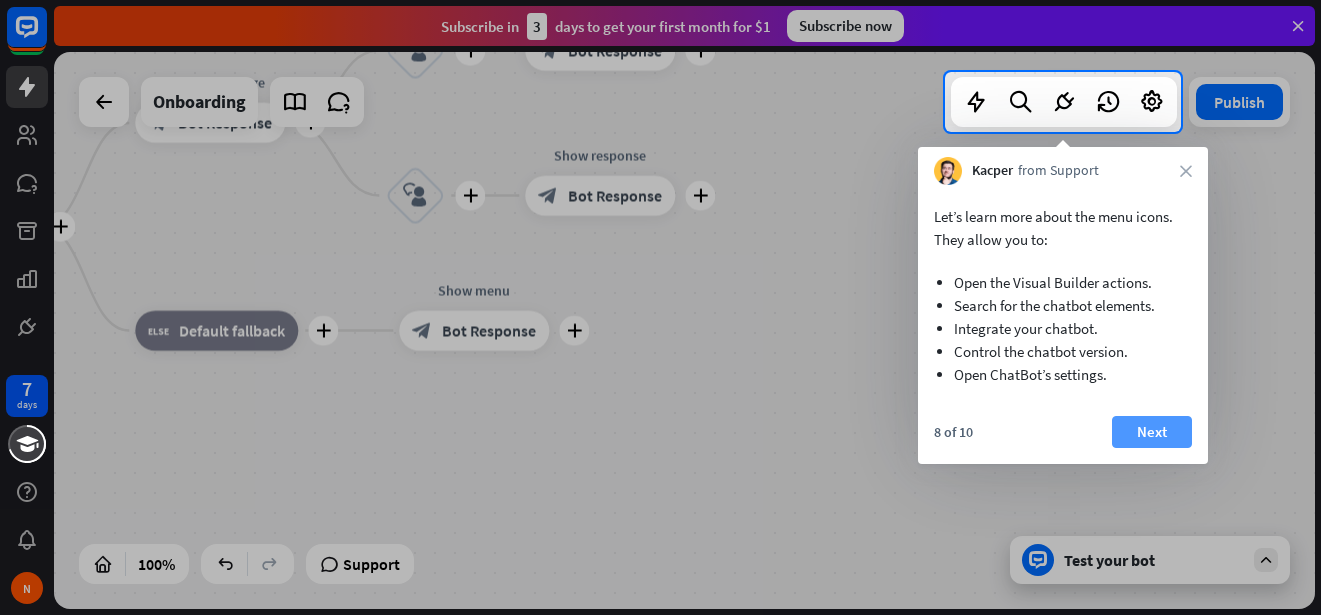 click on "Next" at bounding box center (1152, 432) 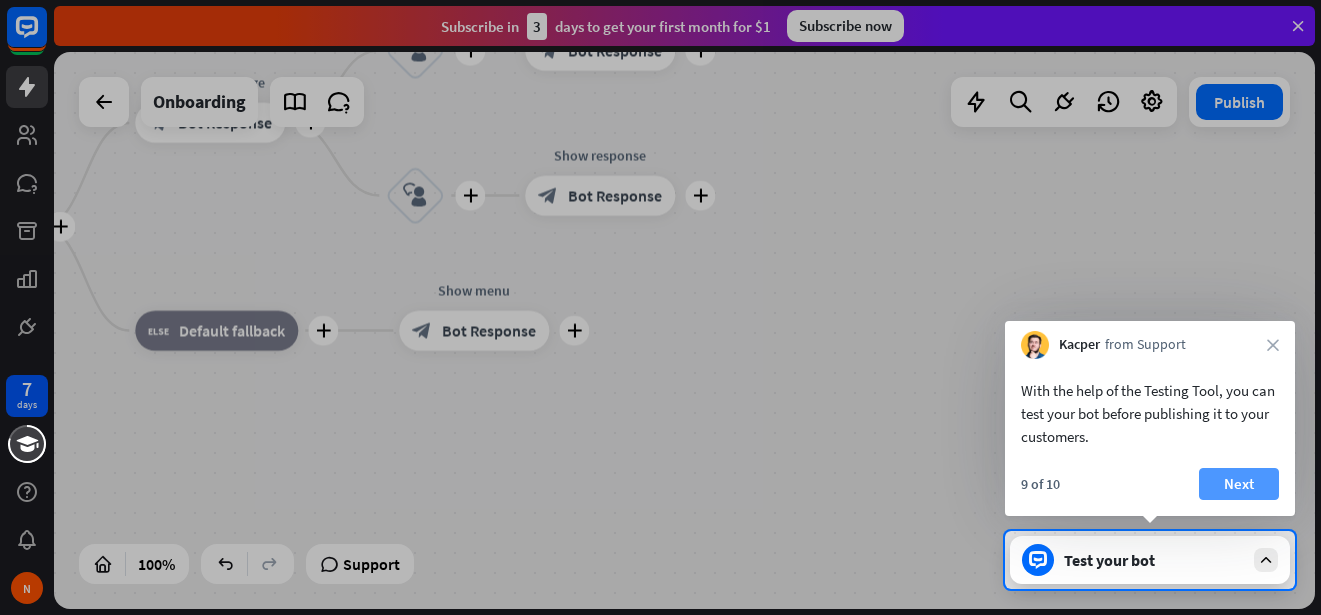 click on "Next" at bounding box center [1239, 484] 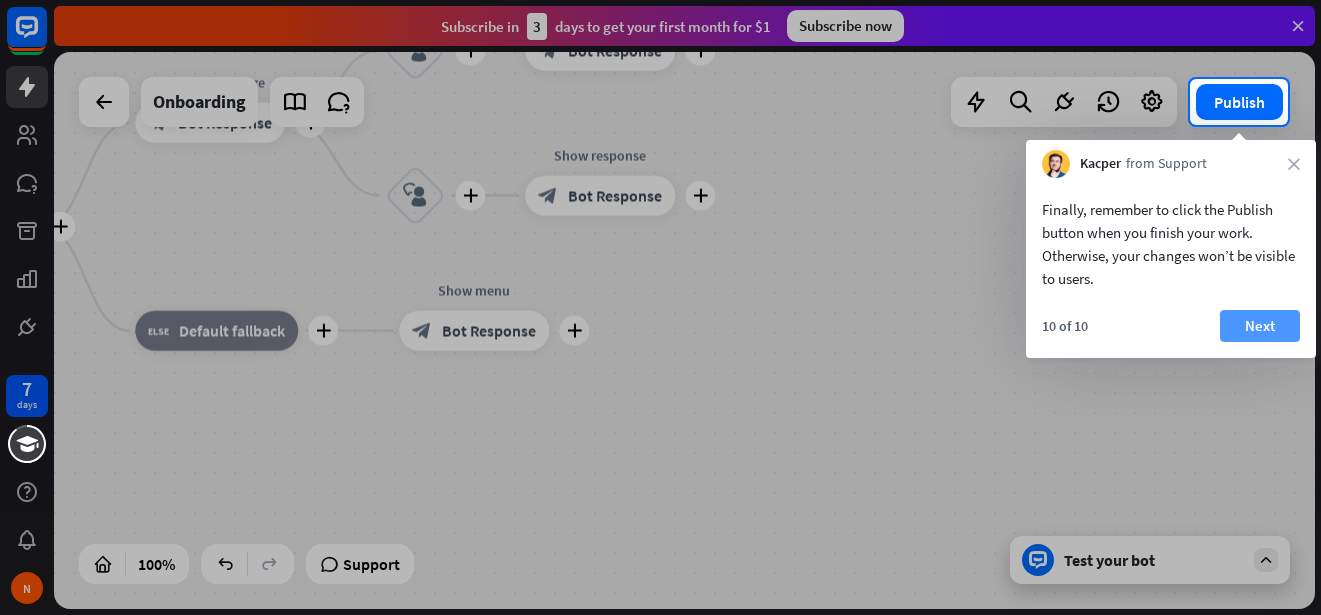 click on "Next" at bounding box center (1260, 326) 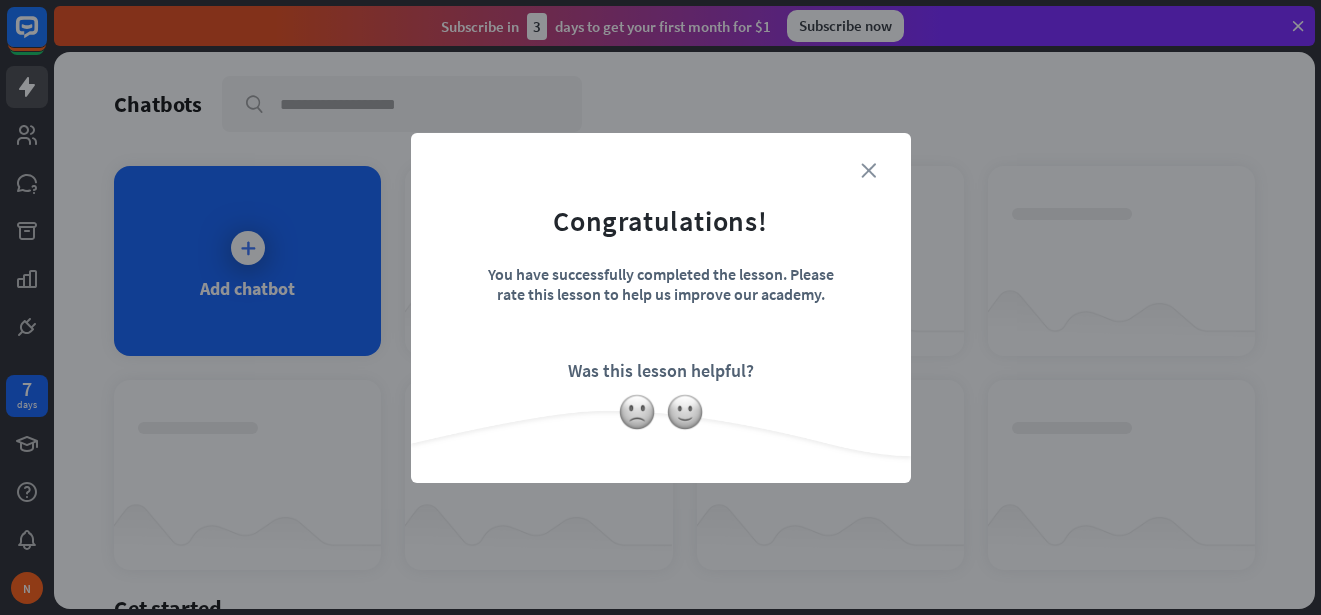 click on "close" at bounding box center [868, 170] 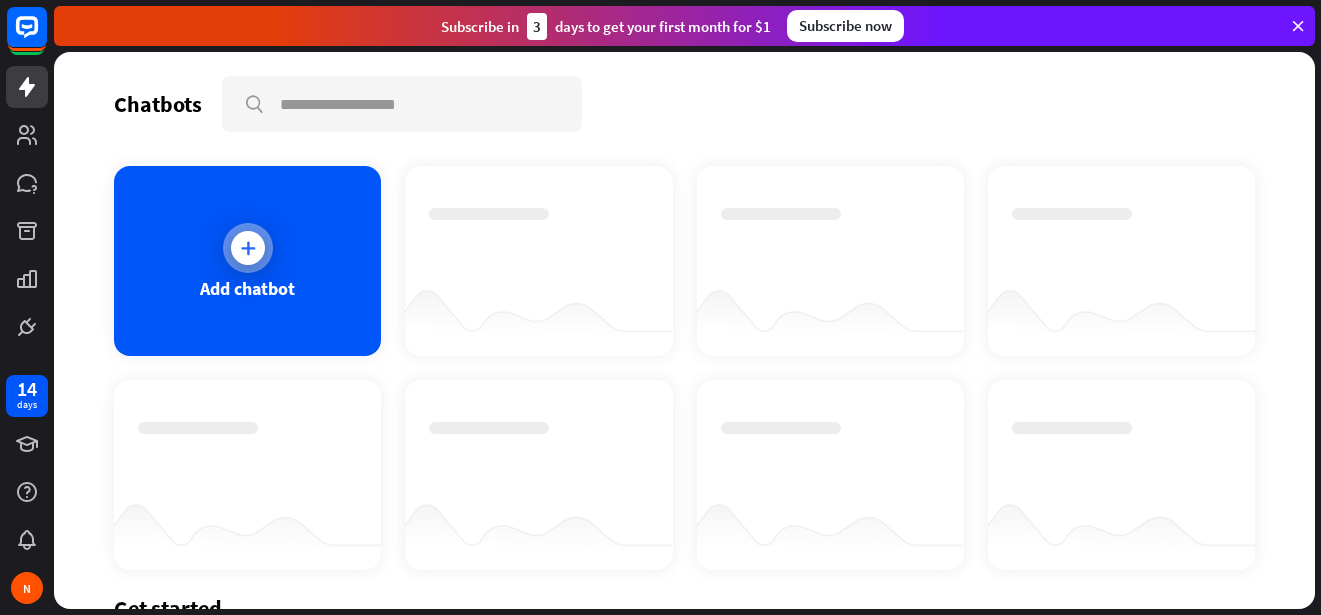 click at bounding box center [248, 248] 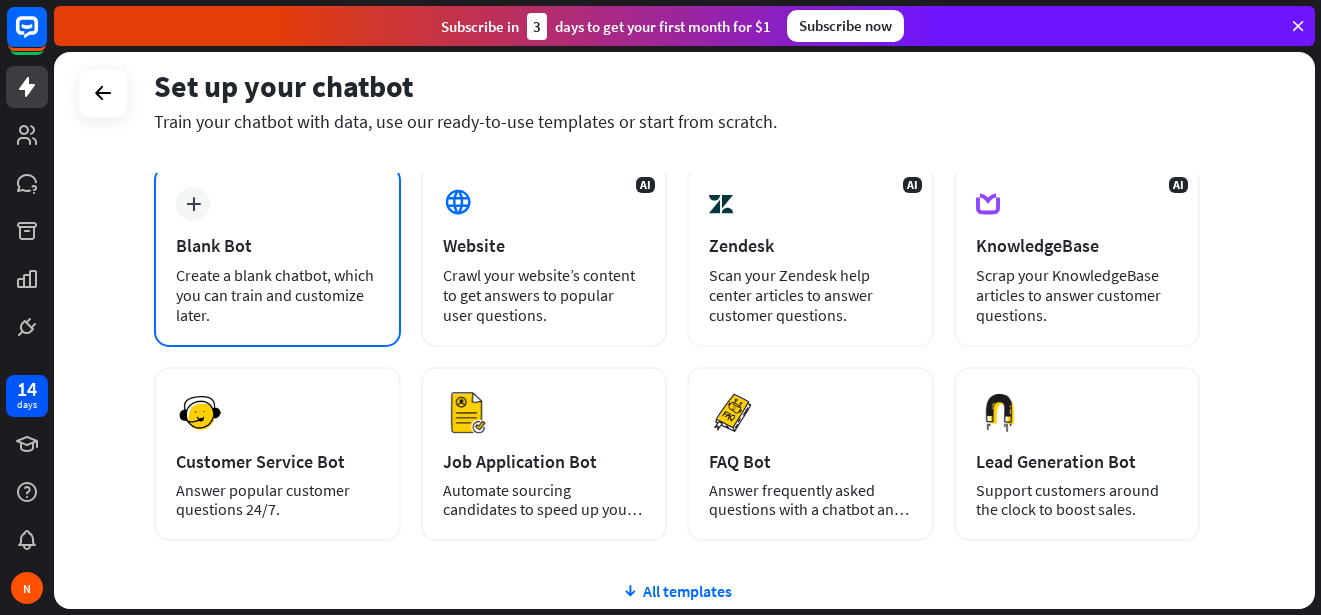 scroll, scrollTop: 0, scrollLeft: 0, axis: both 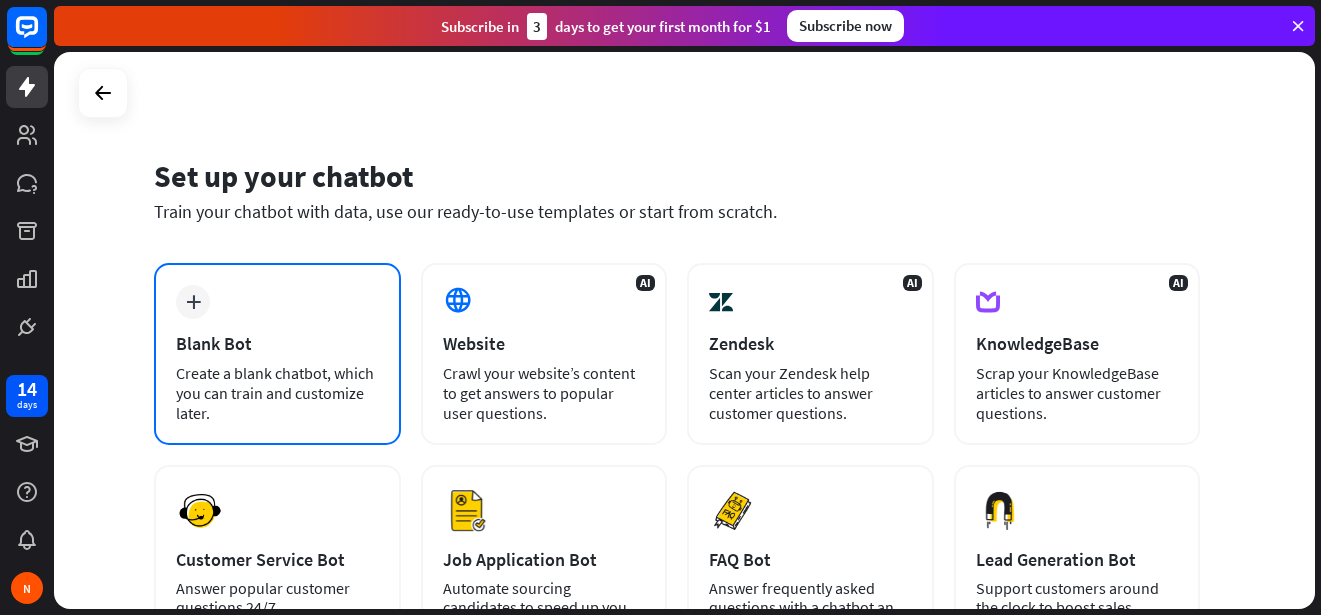 click on "Create a blank chatbot, which you can train and
customize later." at bounding box center [277, 393] 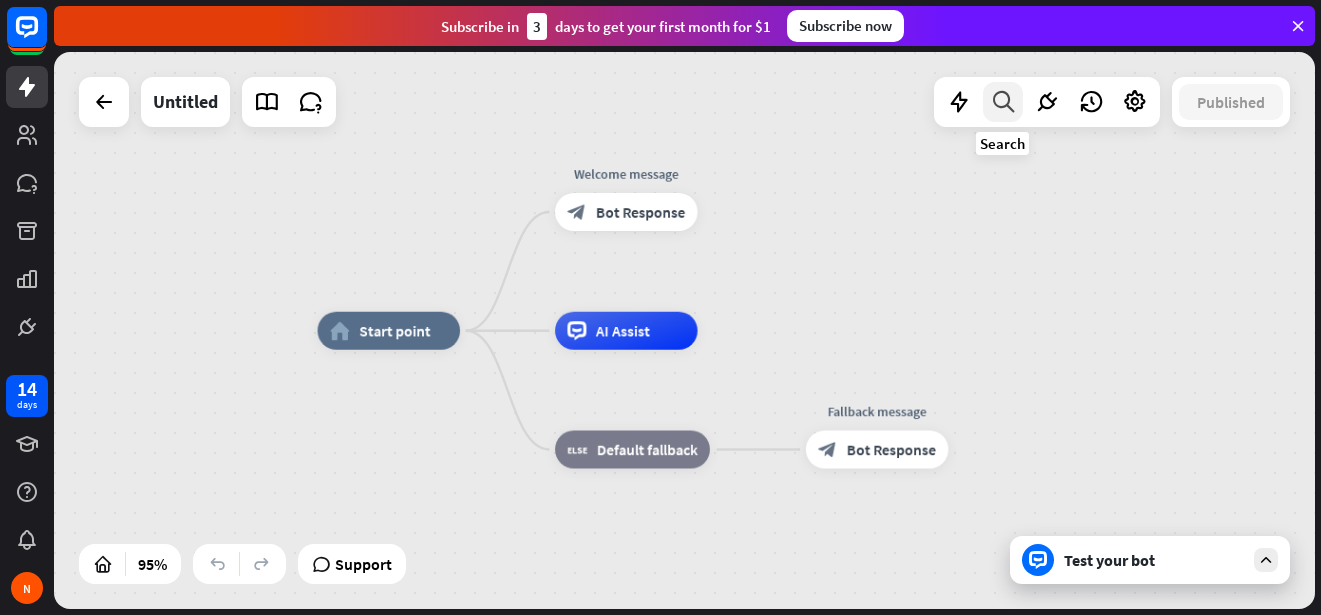 click at bounding box center [1003, 102] 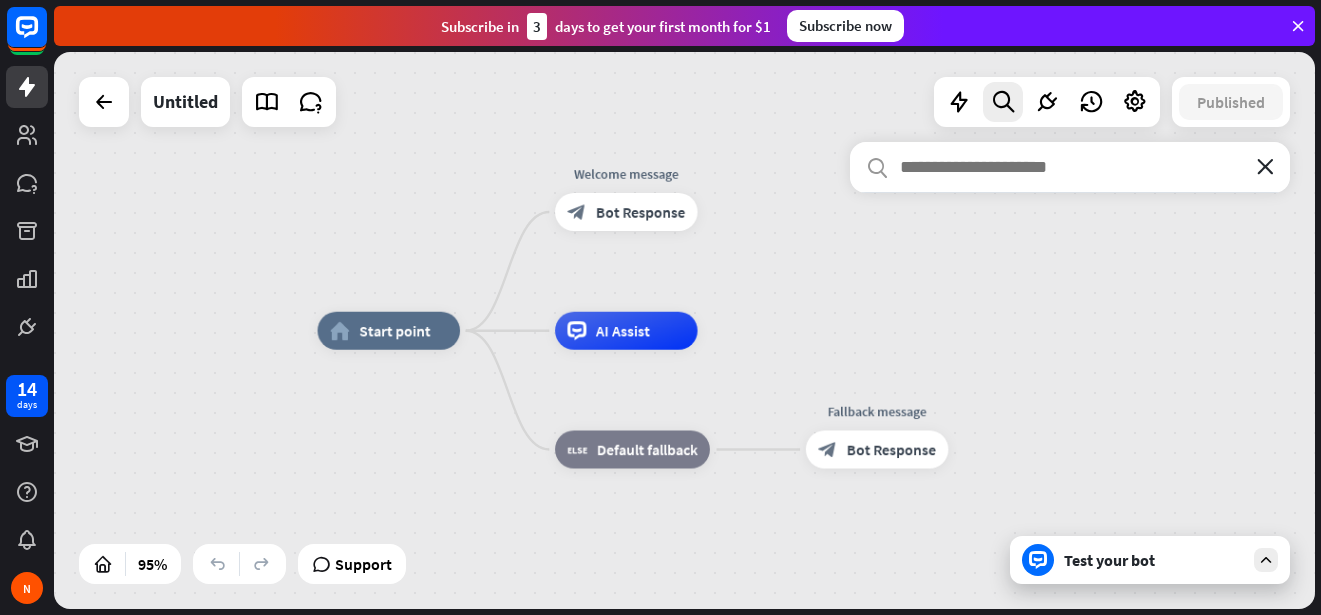 click on "close" at bounding box center [1265, 167] 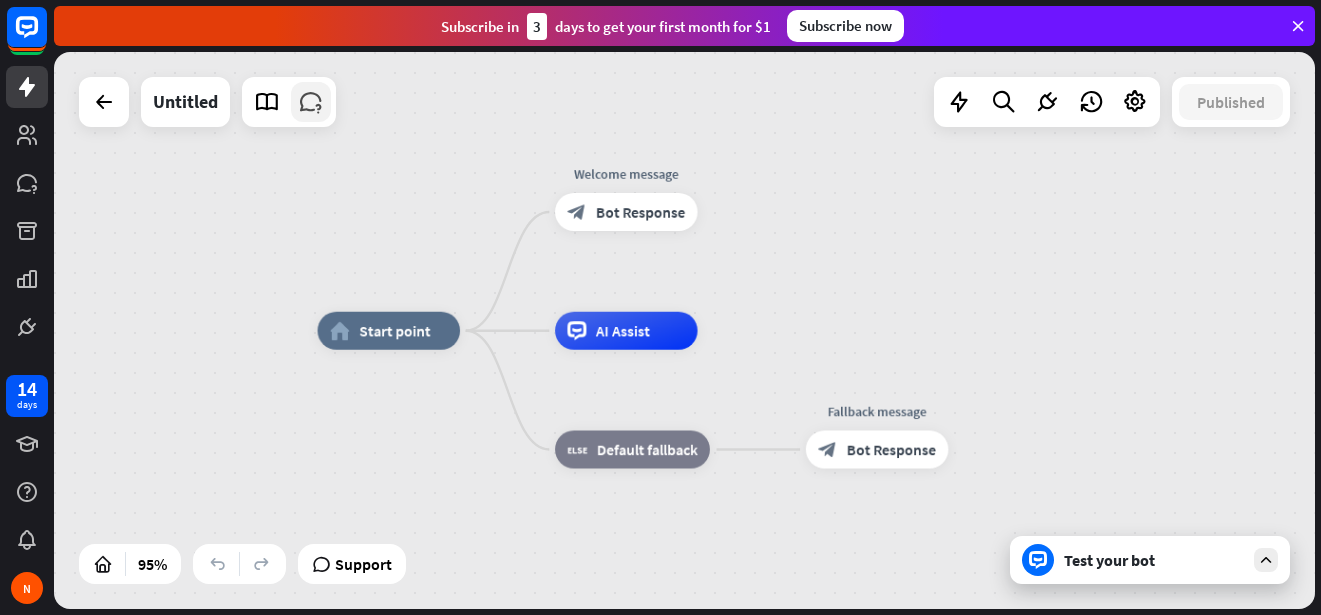 click at bounding box center [311, 102] 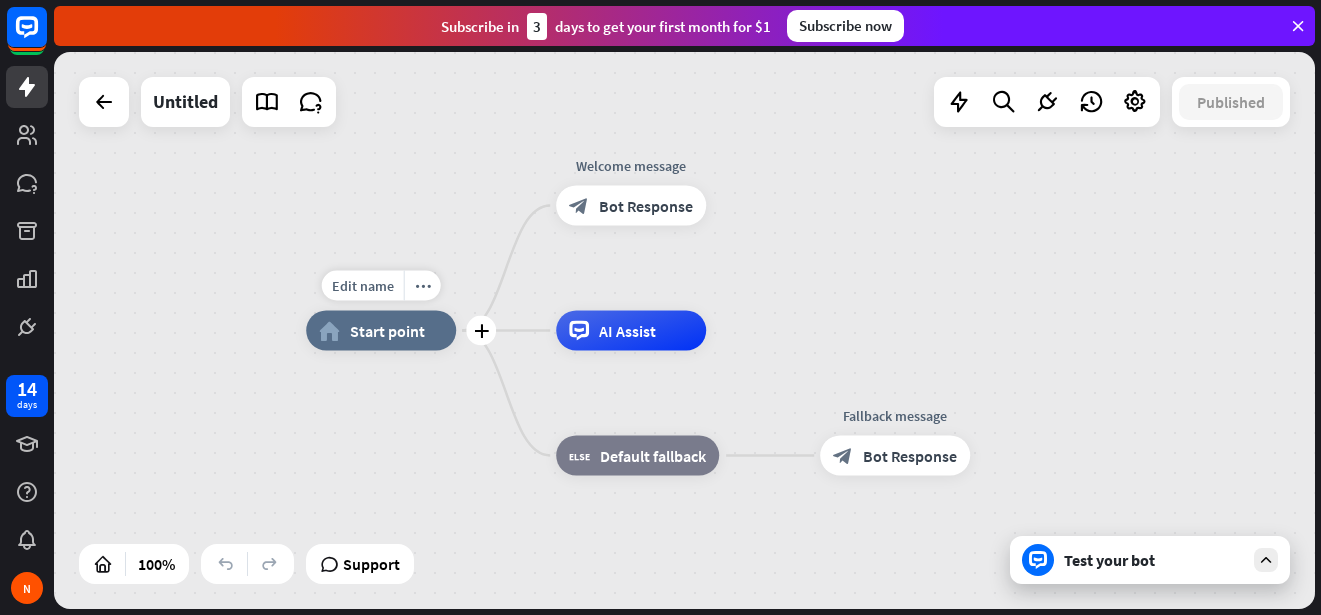 click on "Edit name   more_horiz         plus     home_2   Start point" at bounding box center (381, 331) 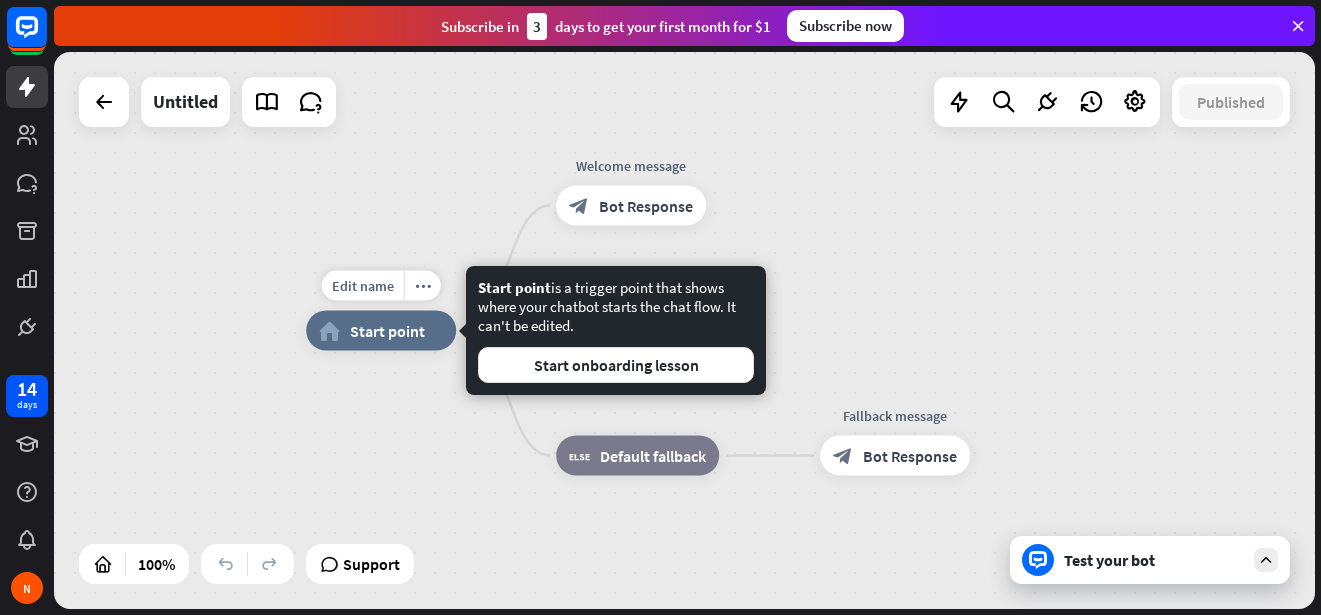 click on "Start point" at bounding box center [387, 331] 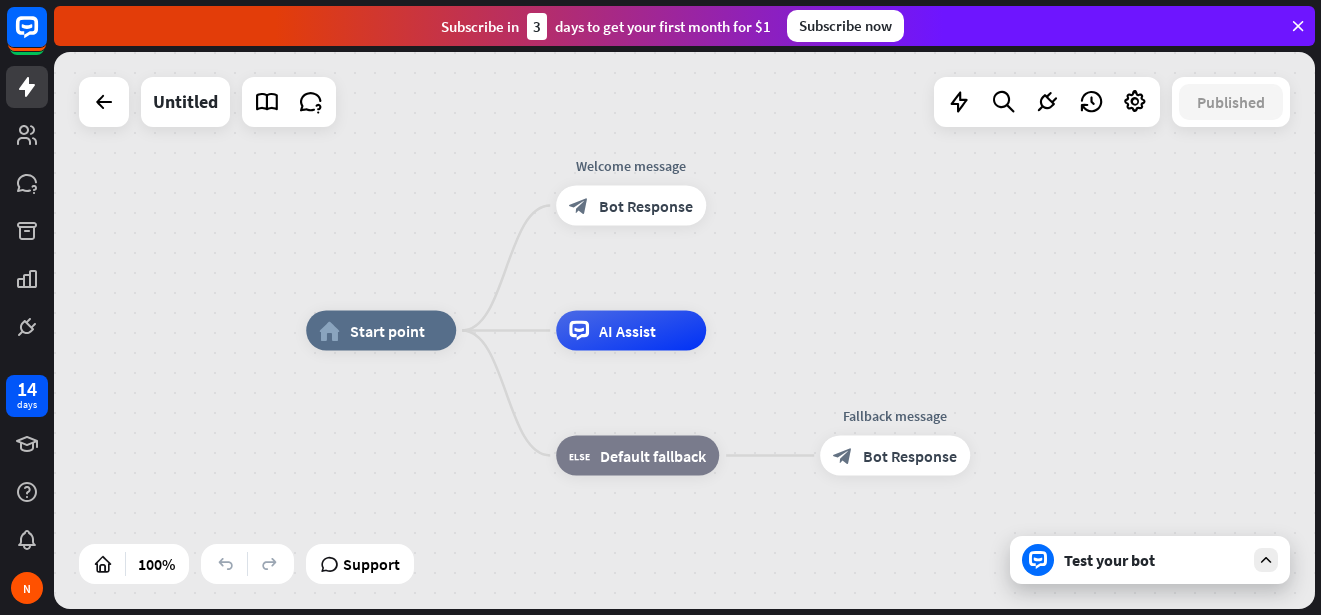 click on "home_2   Start point                 Welcome message   block_bot_response   Bot Response                     AI Assist                   block_fallback   Default fallback                 Fallback message   block_bot_response   Bot Response" at bounding box center (684, 330) 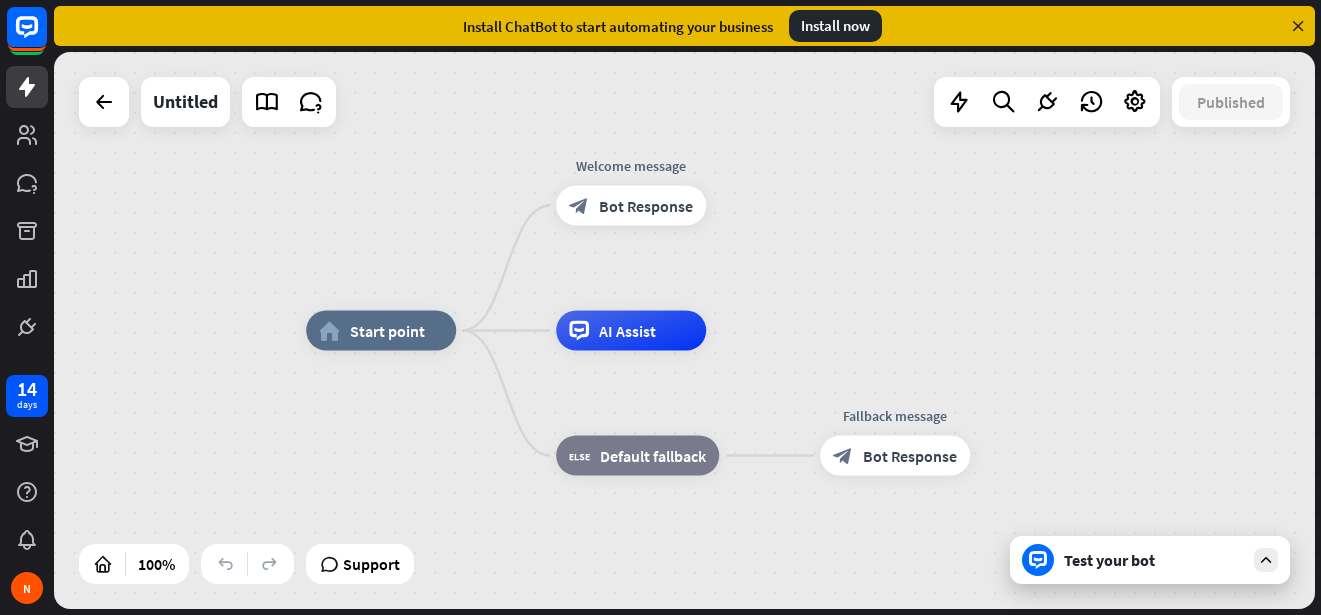 click on "Test your bot" at bounding box center [1154, 560] 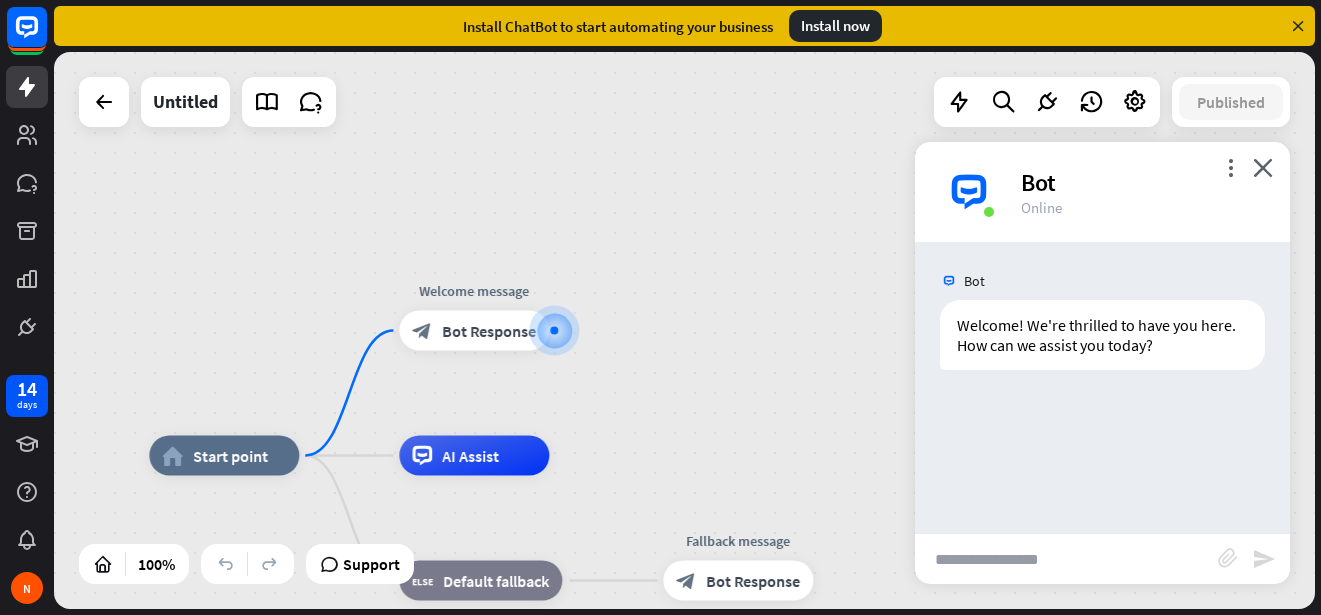 click at bounding box center (1066, 559) 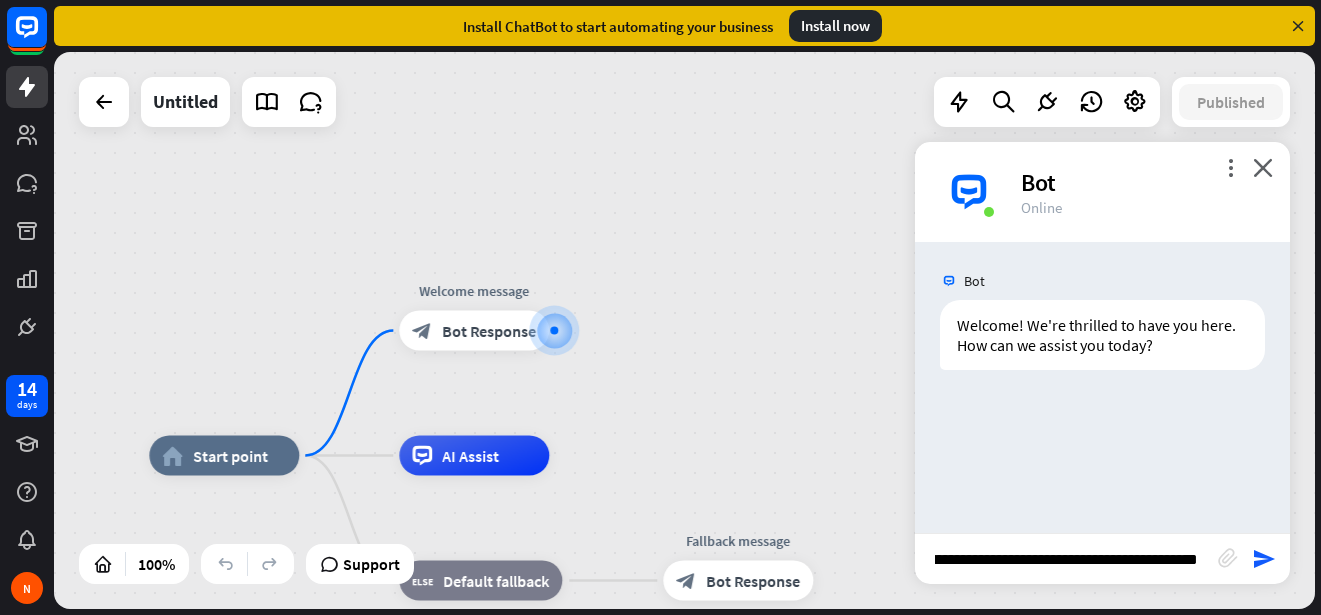 scroll, scrollTop: 0, scrollLeft: 652, axis: horizontal 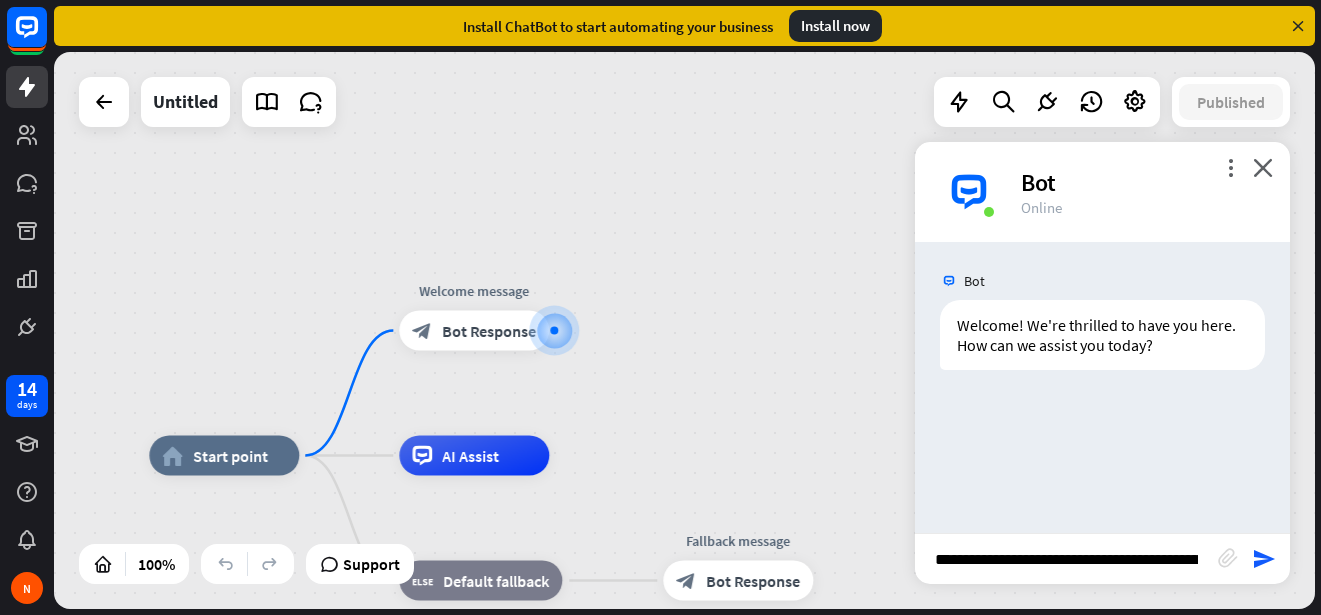 drag, startPoint x: 1208, startPoint y: 559, endPoint x: 917, endPoint y: 580, distance: 291.75674 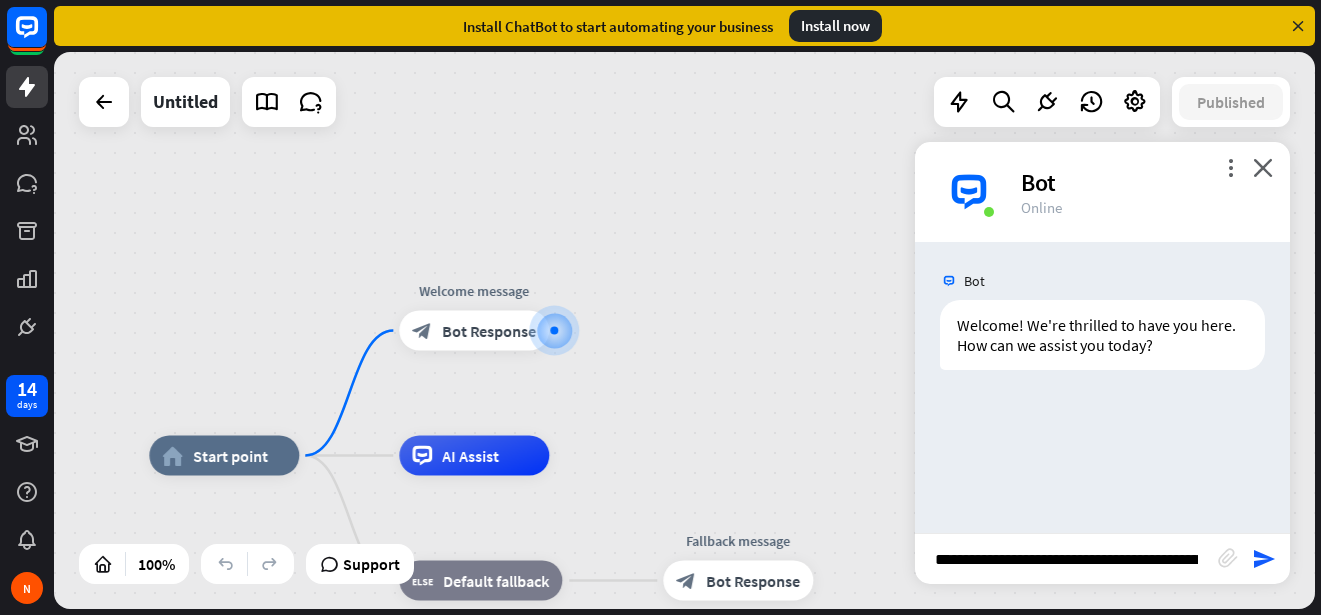 click on "home_2   Start point                 Welcome message   block_bot_response   Bot Response                         AI Assist                   block_fallback   Default fallback                 Fallback message   block_bot_response   Bot Response
Untitled
Published
100%           Support                     close   Interactions   block_user_input   User Input block_bot_response   Bot Response block_fallback   Fallback filter   Filter block_attachment   Attachment input builder_tree   Flow Actions   block_goto   Go to step block_faq   FAQ block_add_to_segment   Add to leads block_add_to_segment   Add to segment block_delete_from_segment   Delete from segment webhooks   Webhook block_set_attribute   Set attribute block_ab_testing   A/B Test block_question   Question block_close_chat   Close chat block_backtracking   Backtracking LiveChat actions   block_livechat   Transfer chat block_livechat" at bounding box center (684, 330) 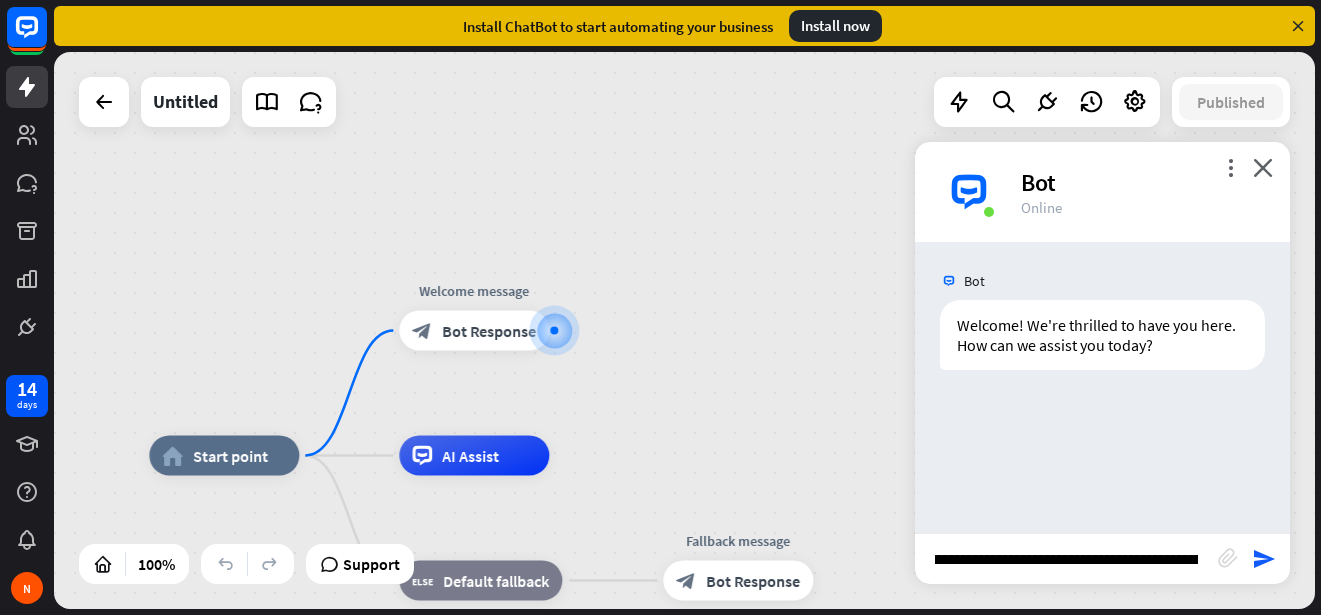 scroll, scrollTop: 0, scrollLeft: 136, axis: horizontal 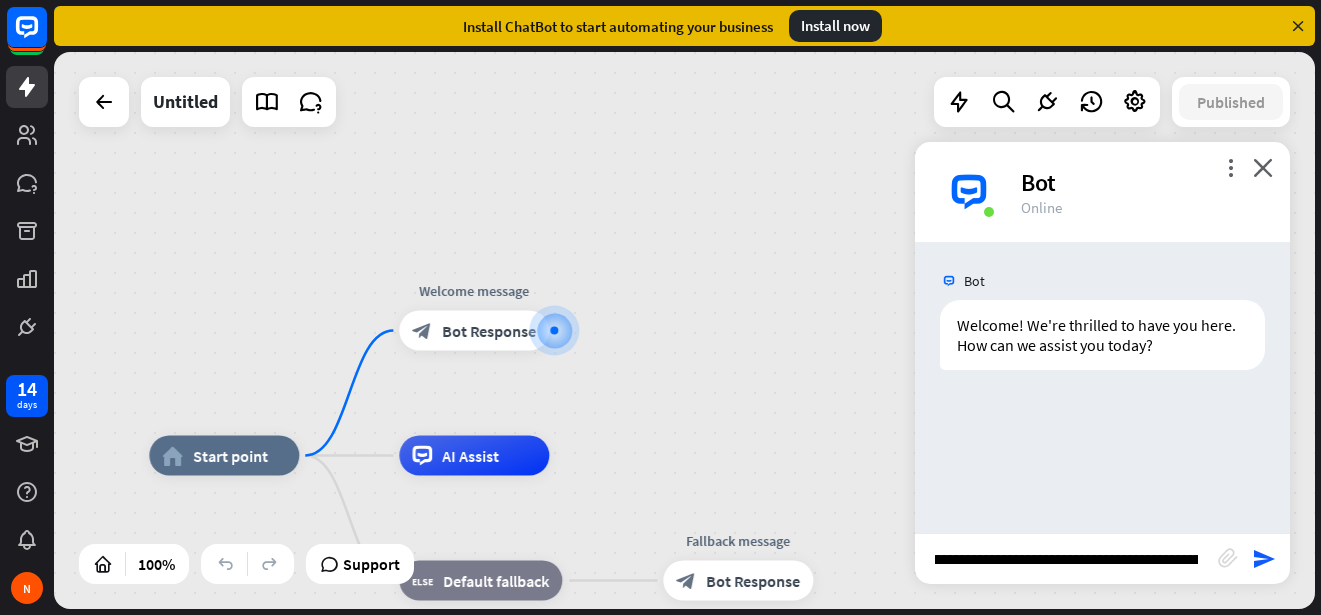 drag, startPoint x: 1143, startPoint y: 560, endPoint x: 1093, endPoint y: 542, distance: 53.14132 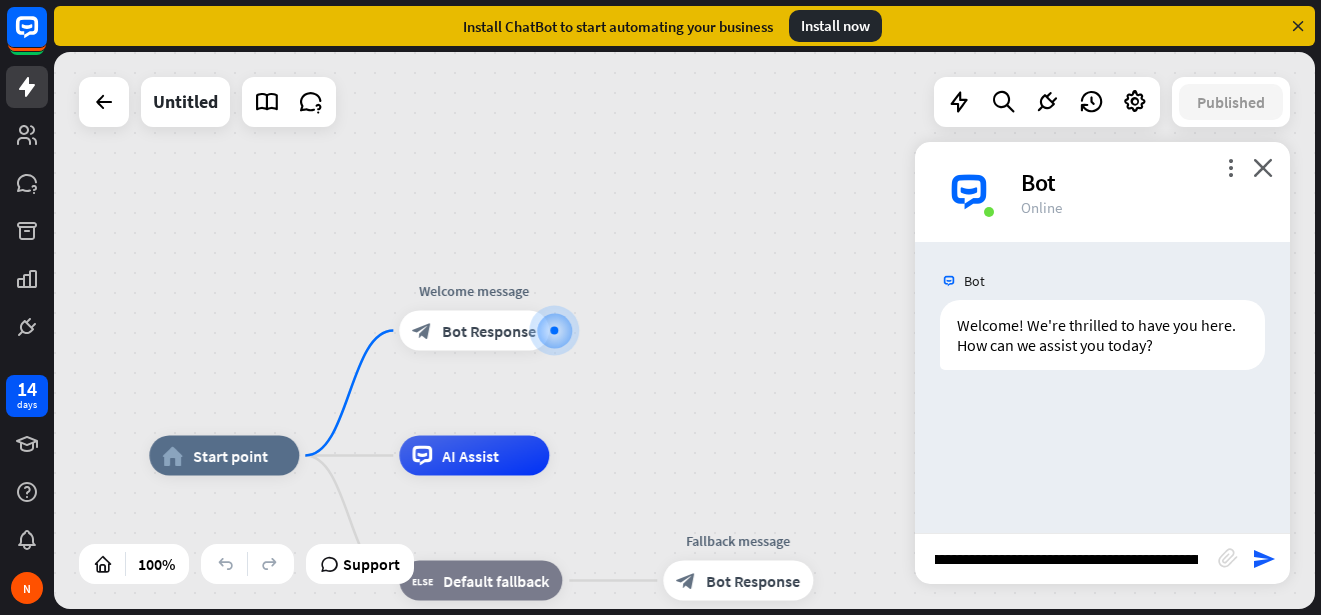 drag, startPoint x: 1083, startPoint y: 562, endPoint x: 1187, endPoint y: 572, distance: 104.47966 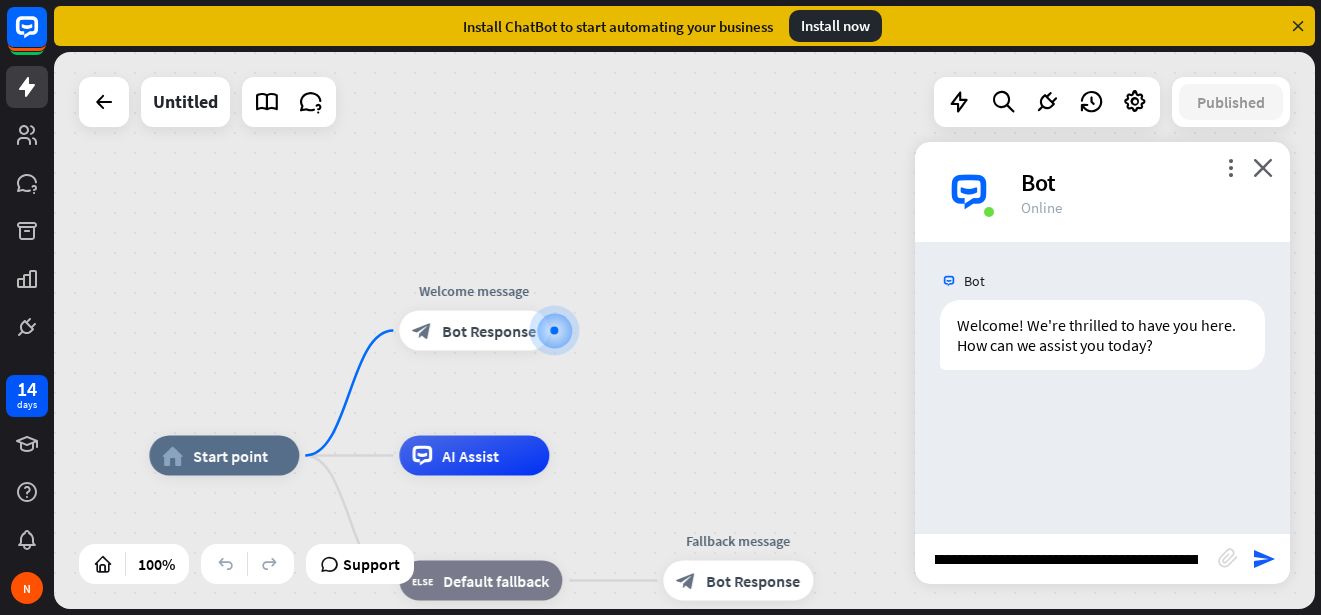 click on "**********" at bounding box center (1066, 559) 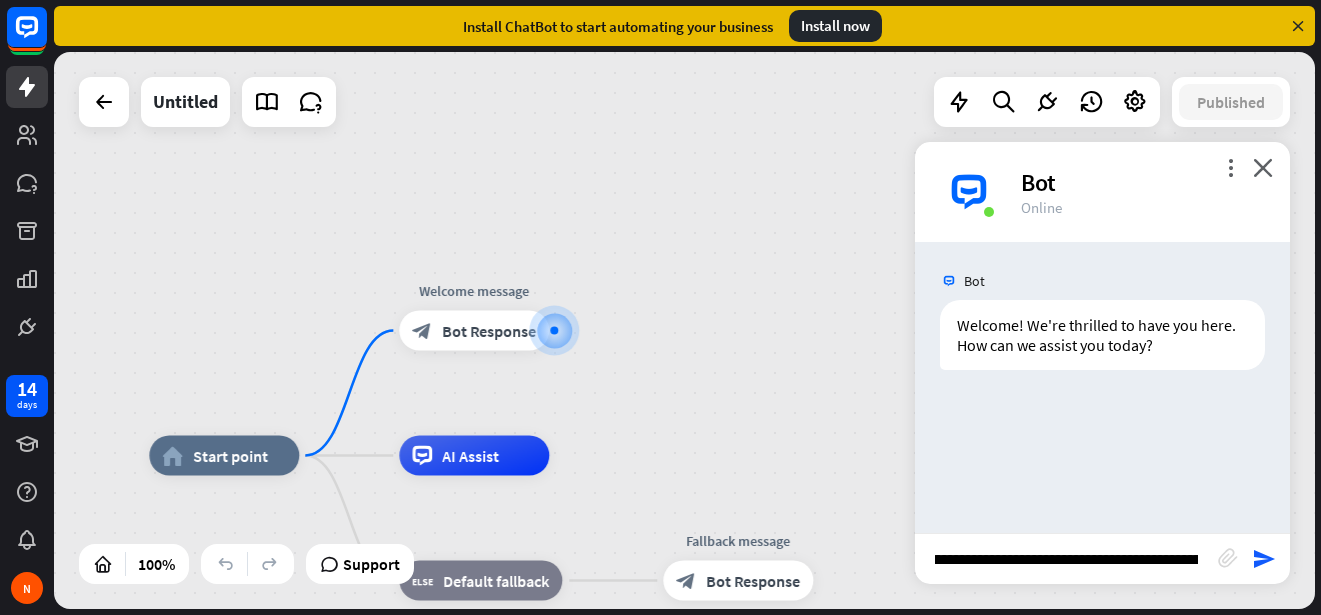 drag, startPoint x: 1195, startPoint y: 563, endPoint x: 954, endPoint y: 578, distance: 241.46635 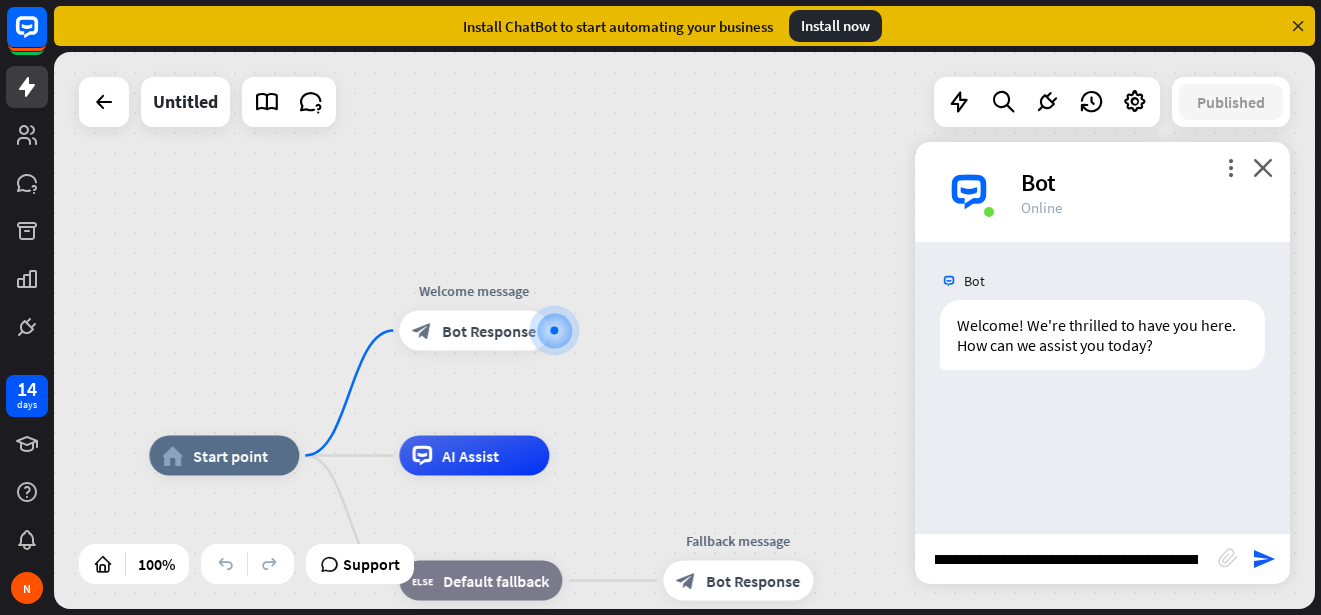 click on "**********" at bounding box center (1066, 559) 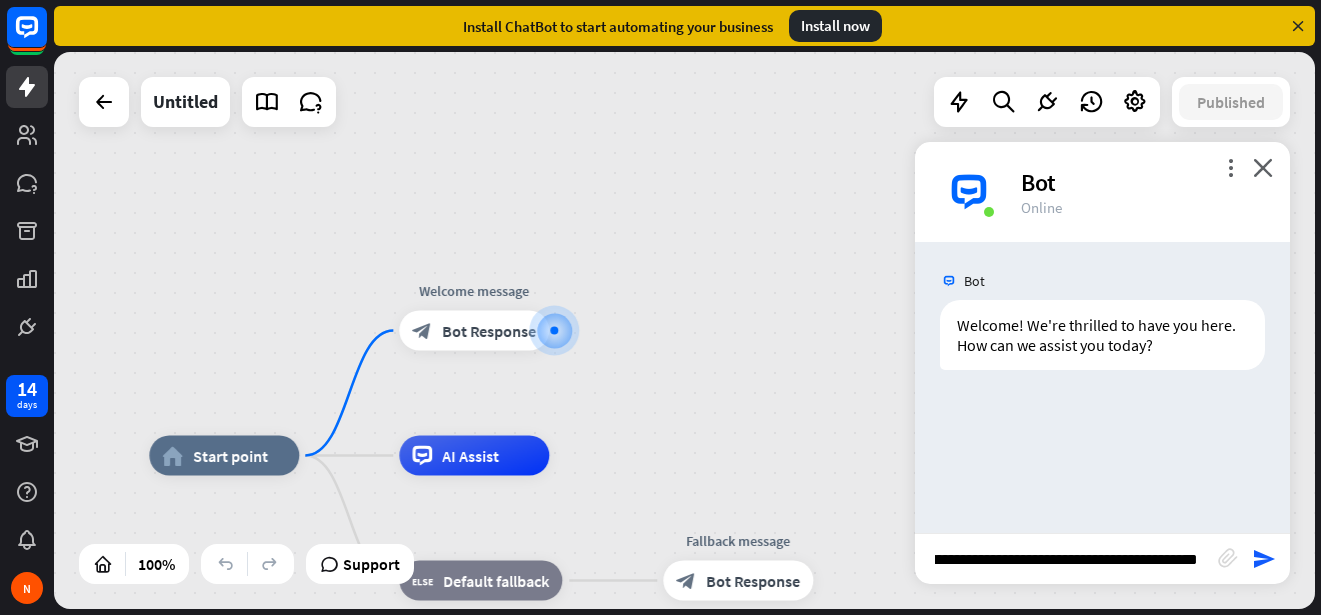 drag, startPoint x: 1144, startPoint y: 559, endPoint x: 1203, endPoint y: 555, distance: 59.135437 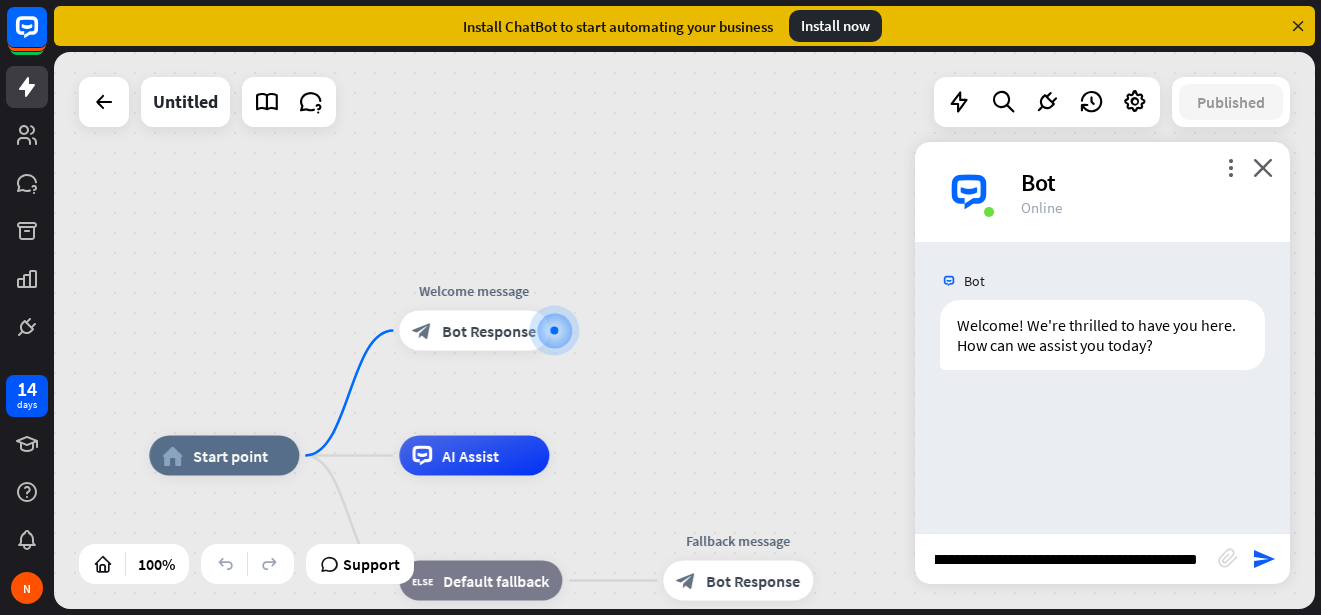 scroll, scrollTop: 0, scrollLeft: 0, axis: both 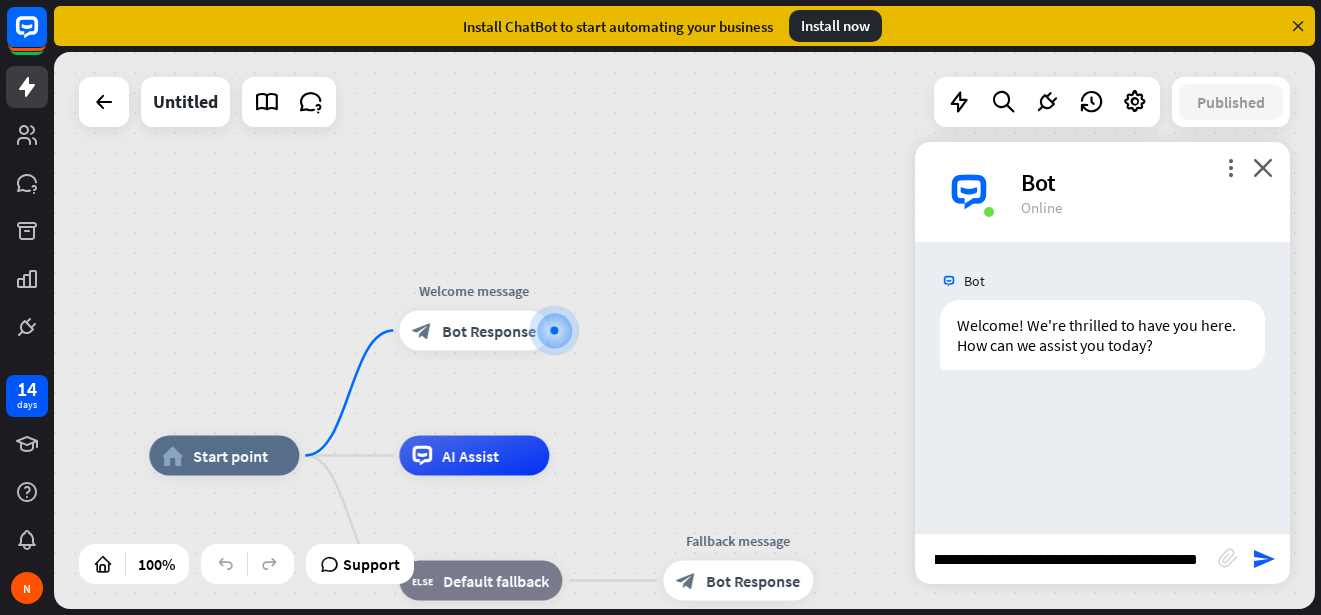 click on "**********" at bounding box center [1066, 559] 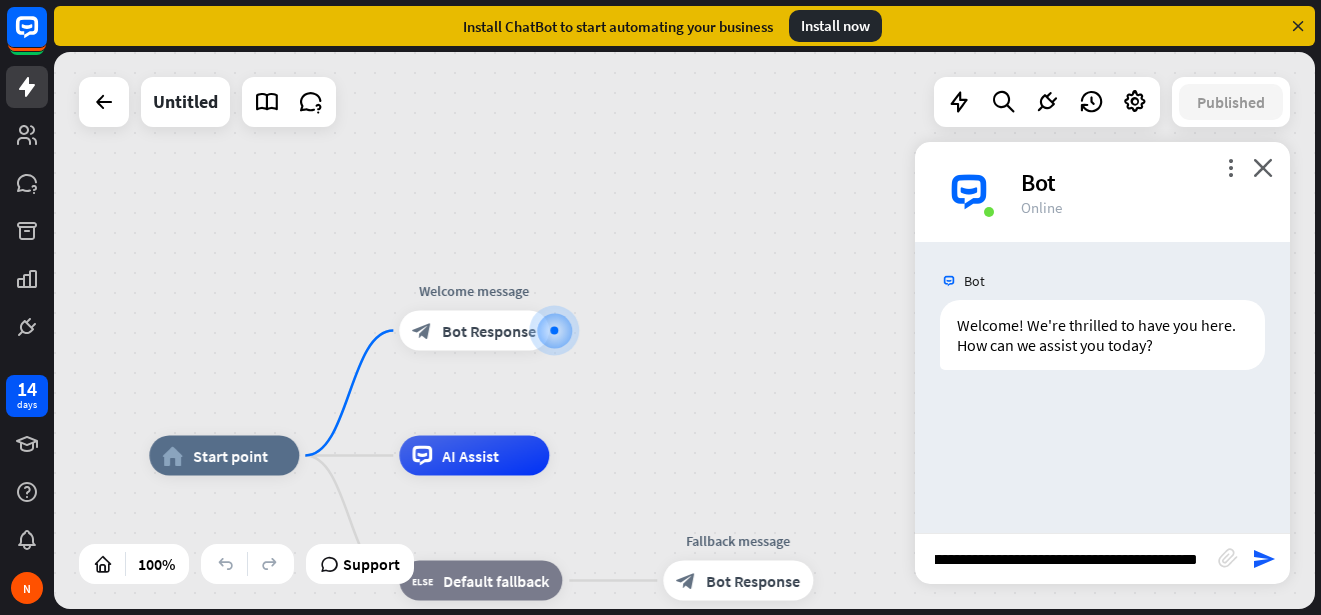 scroll, scrollTop: 0, scrollLeft: 0, axis: both 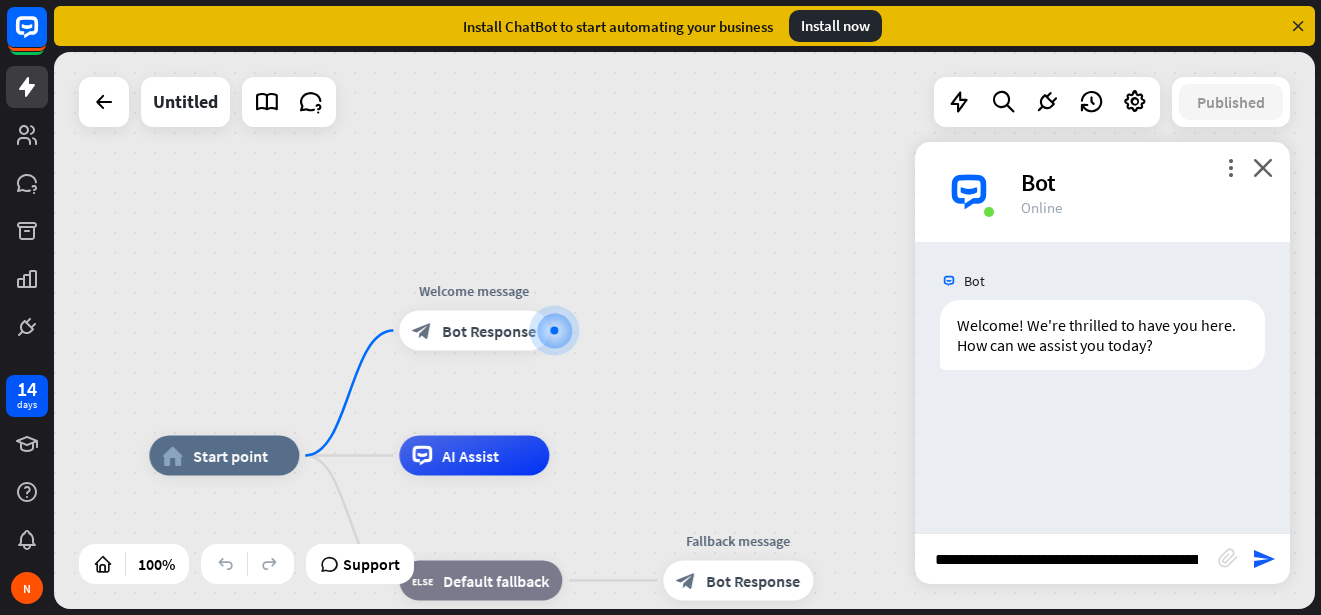 click on "**********" at bounding box center [1066, 559] 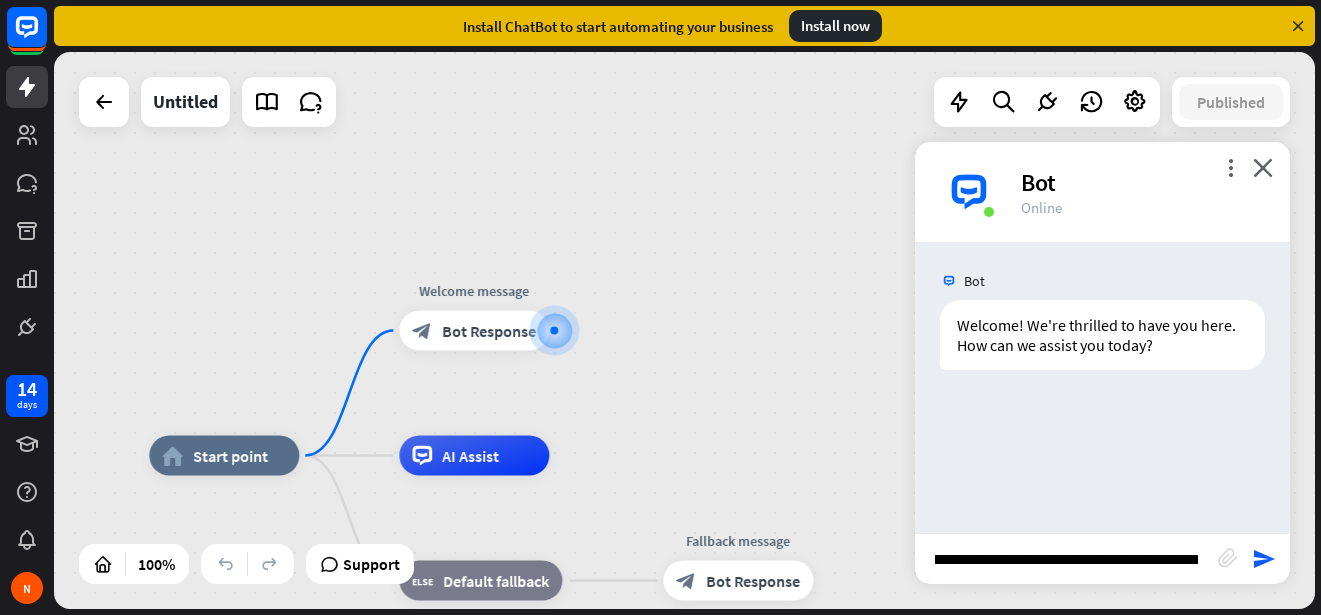 scroll, scrollTop: 0, scrollLeft: 284, axis: horizontal 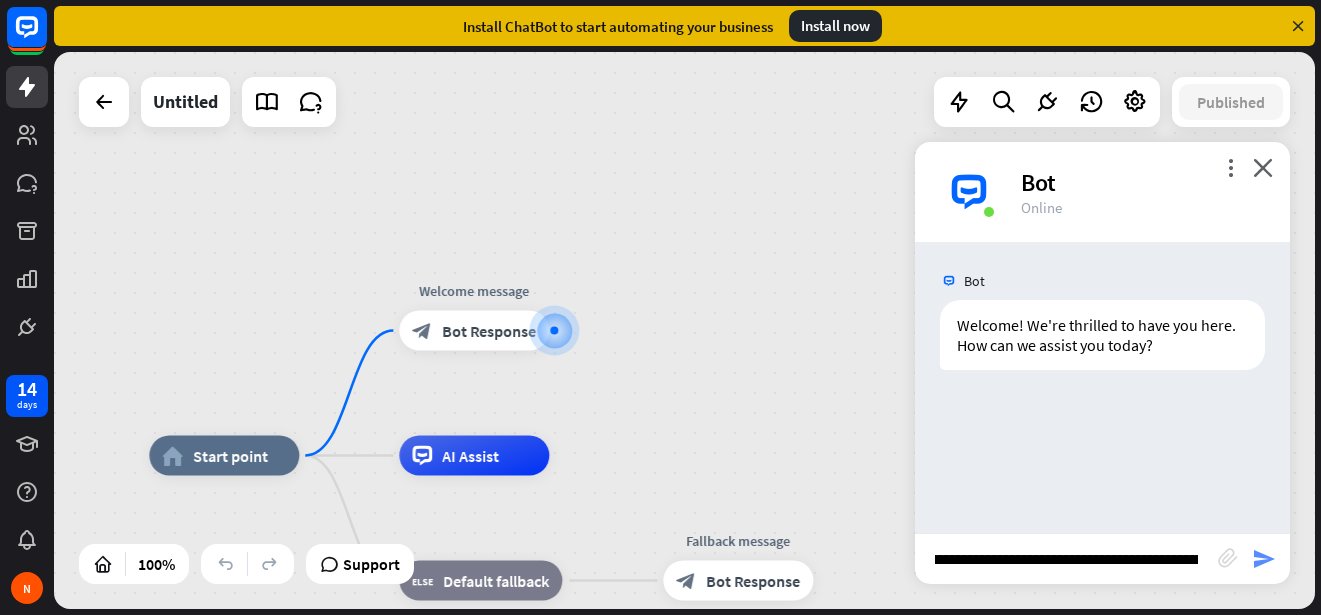 type on "**********" 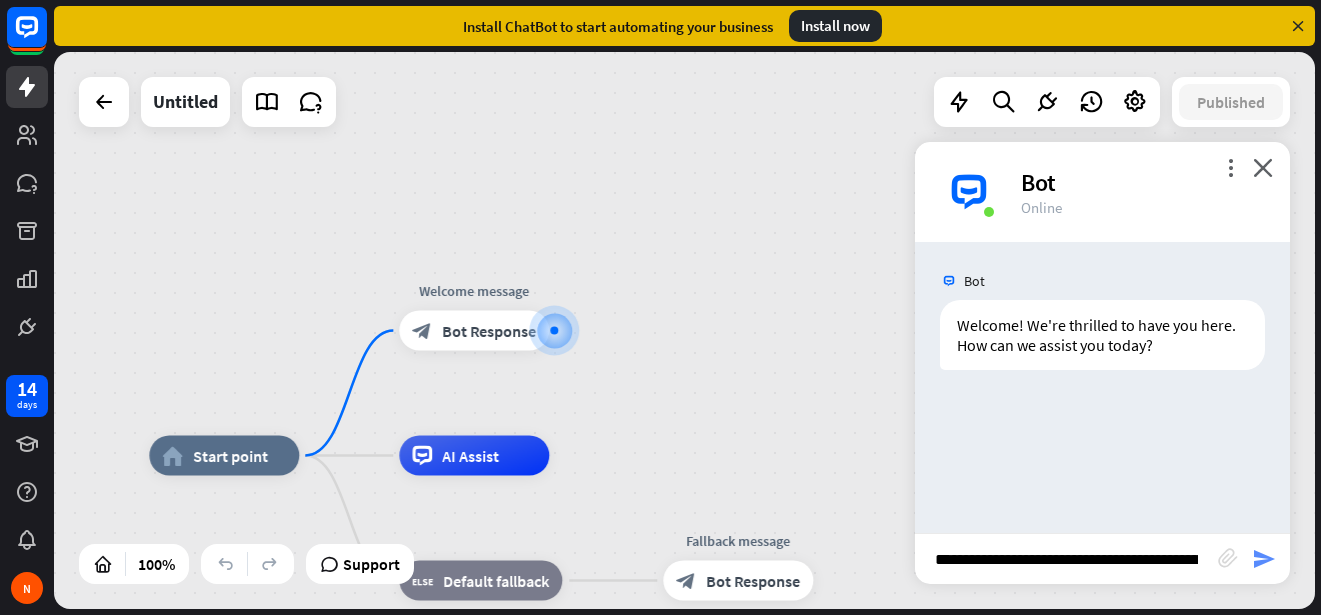 click on "send" at bounding box center (1264, 559) 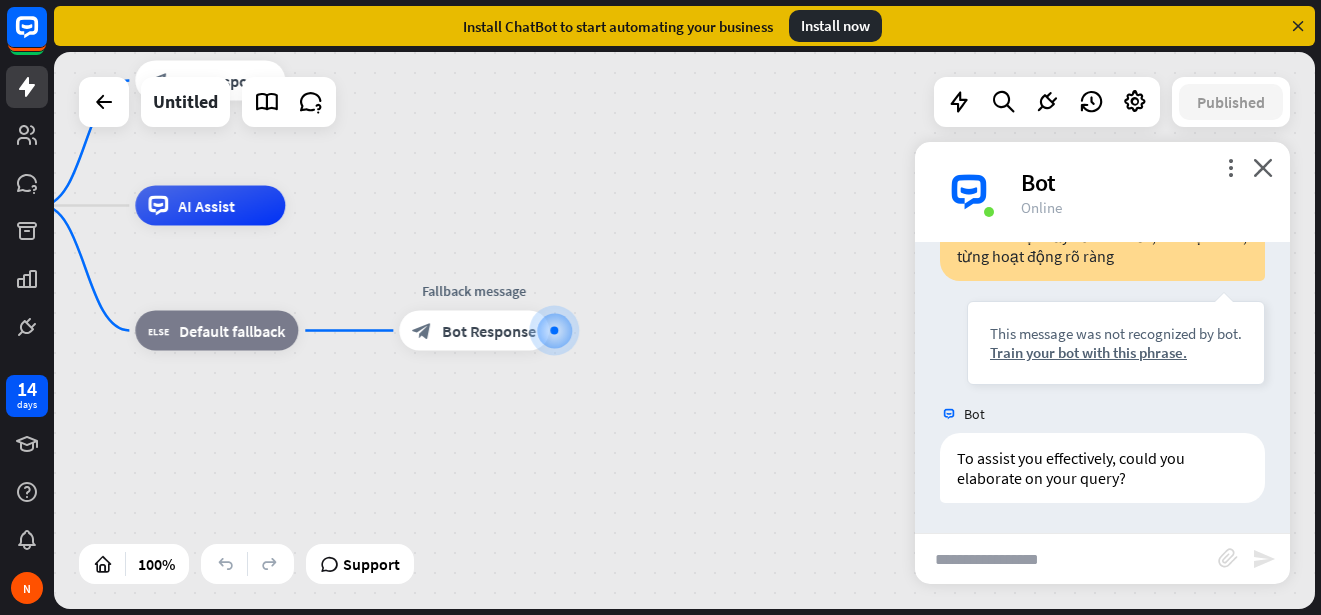 scroll, scrollTop: 307, scrollLeft: 0, axis: vertical 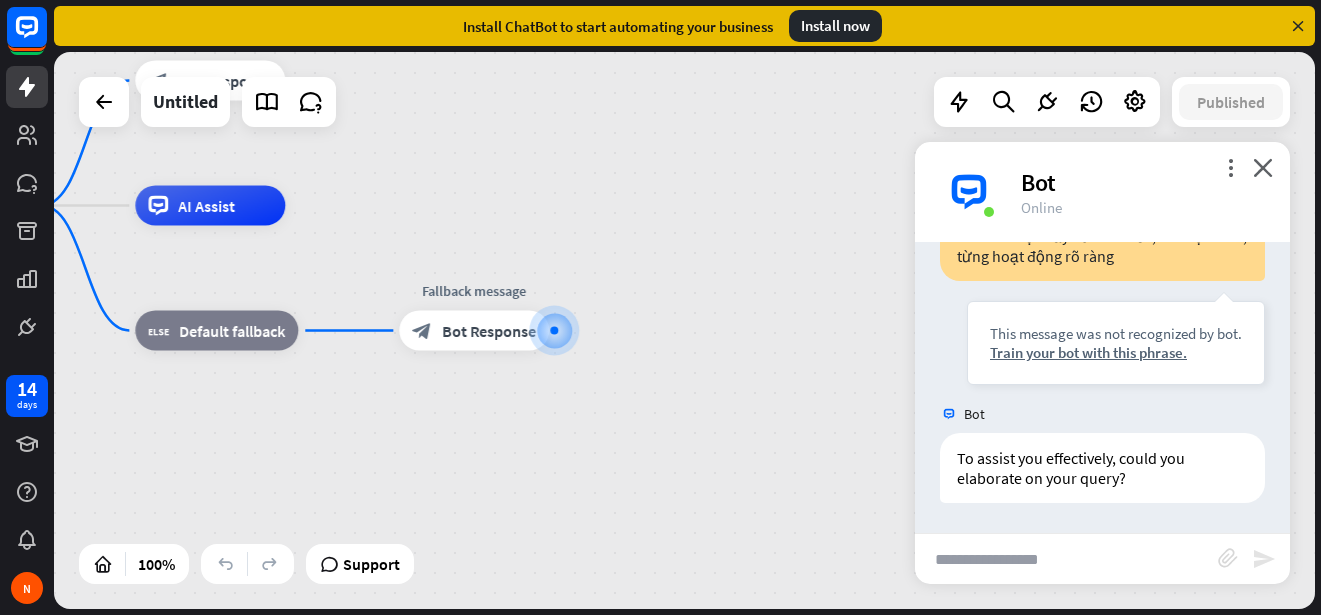 click on "send" at bounding box center [1264, 559] 